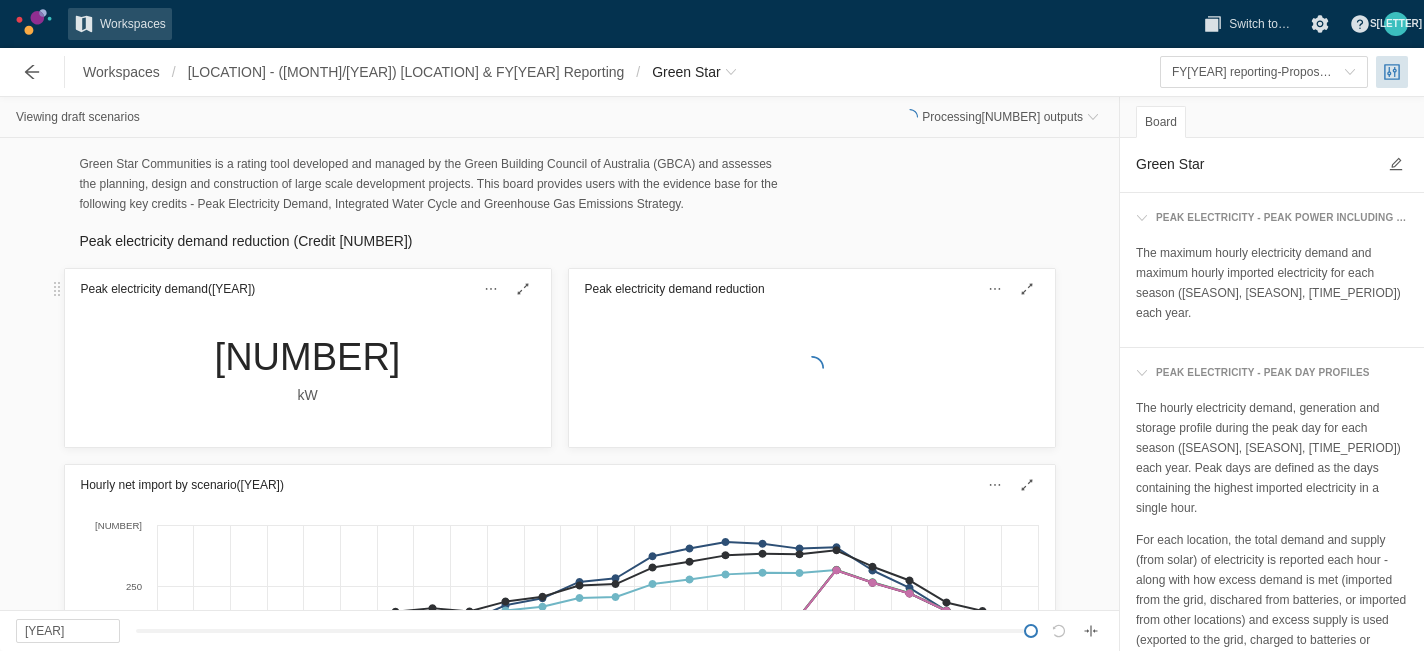scroll, scrollTop: 0, scrollLeft: 0, axis: both 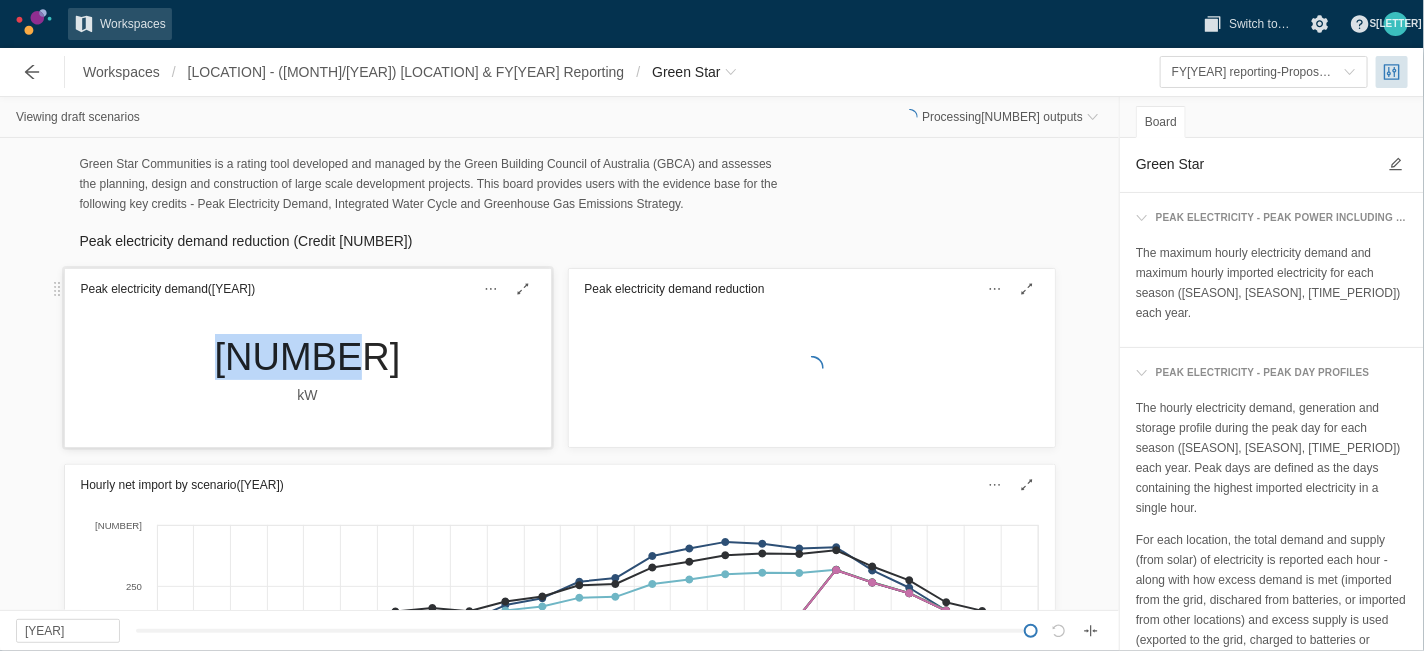 drag, startPoint x: 0, startPoint y: 0, endPoint x: 238, endPoint y: 321, distance: 399.60605 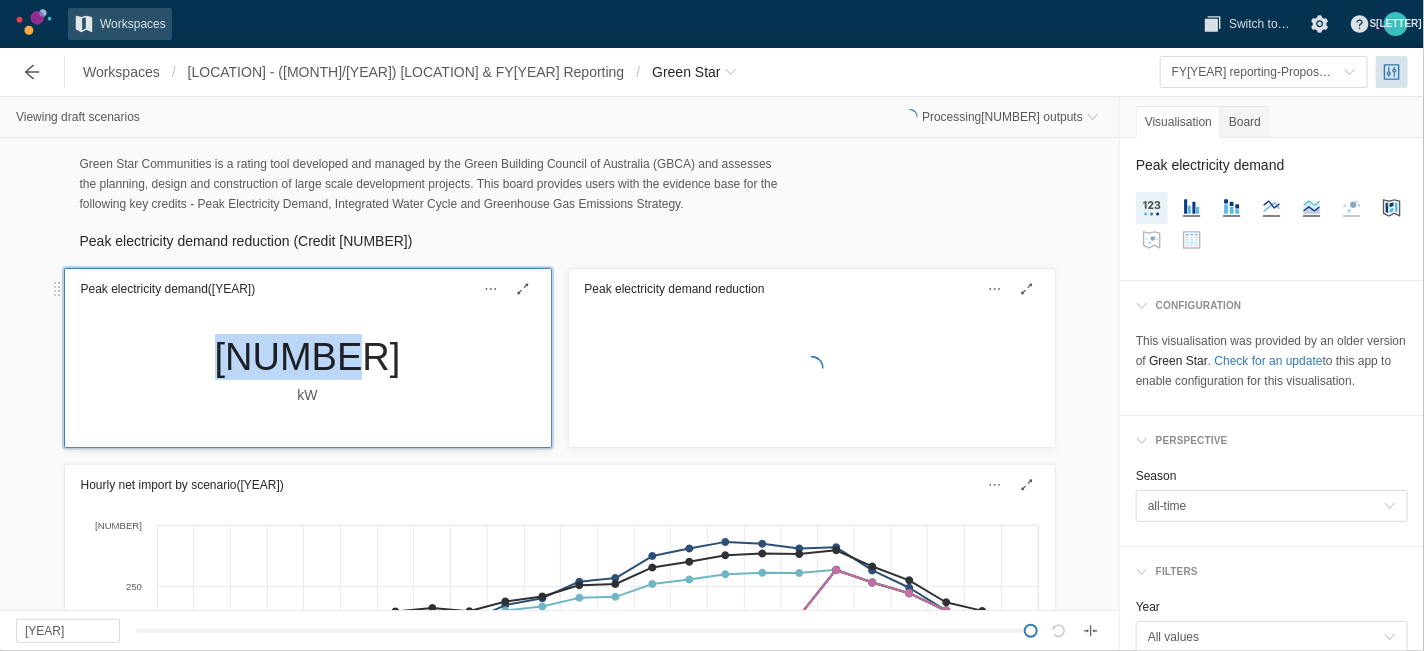 copy on "[NUMBER]" 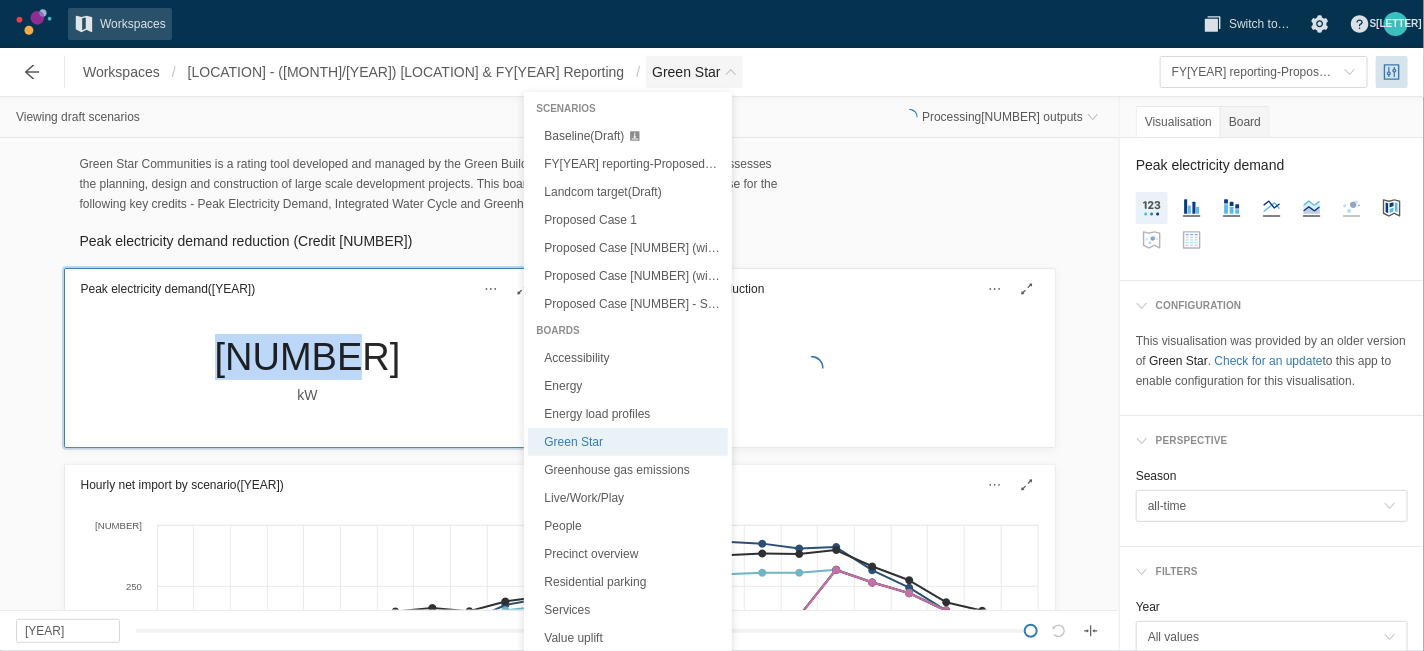 click at bounding box center [731, 72] 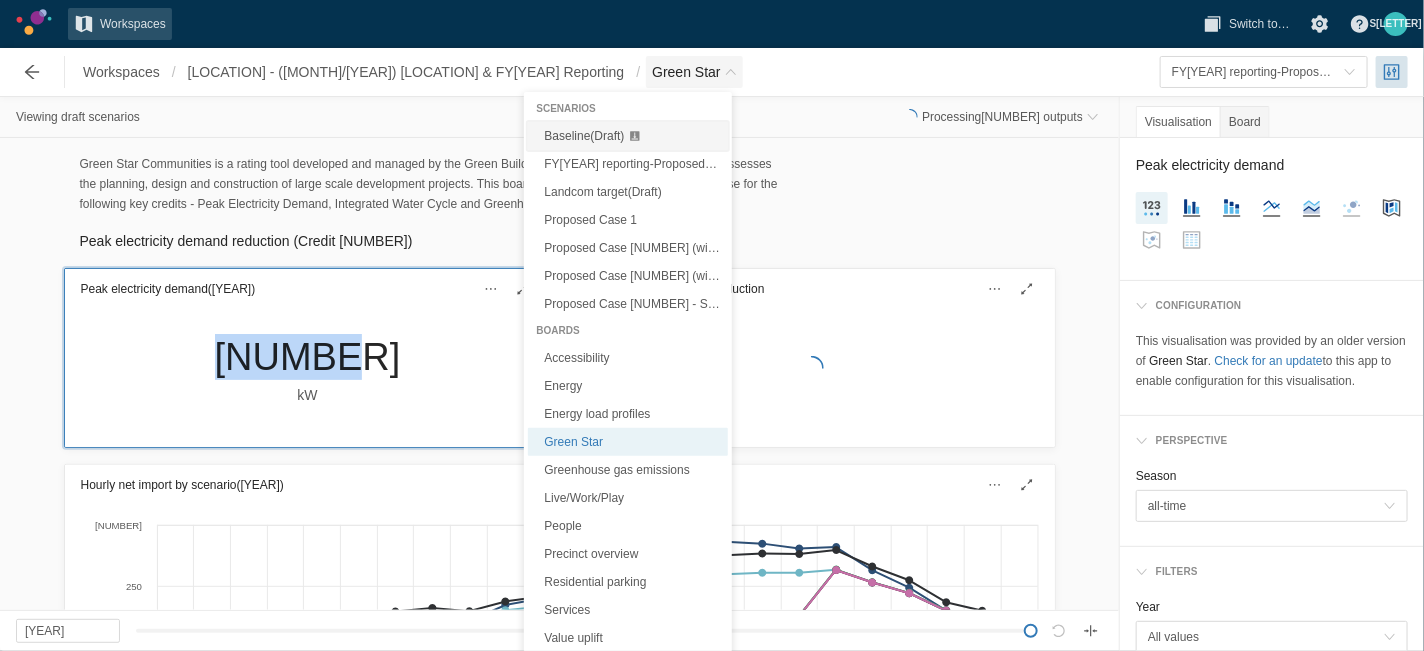 click on "Baseline  (Draft)" at bounding box center (584, 136) 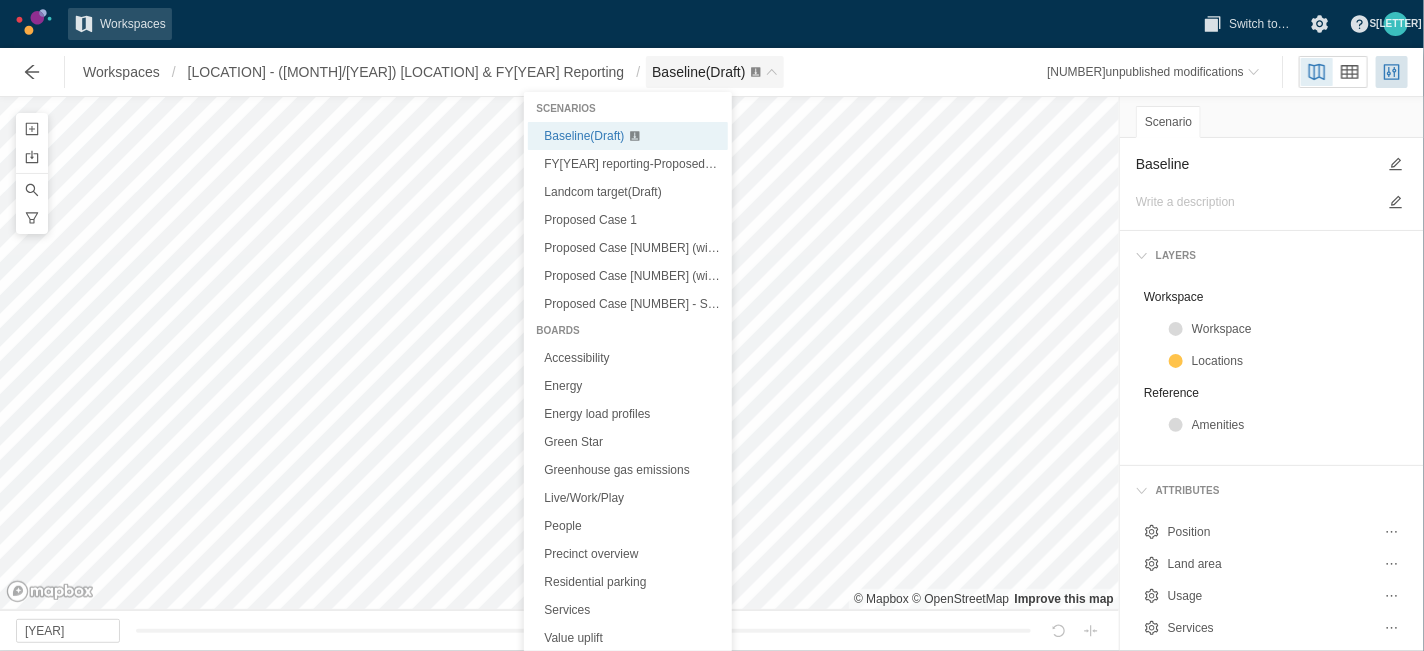 click at bounding box center [772, 72] 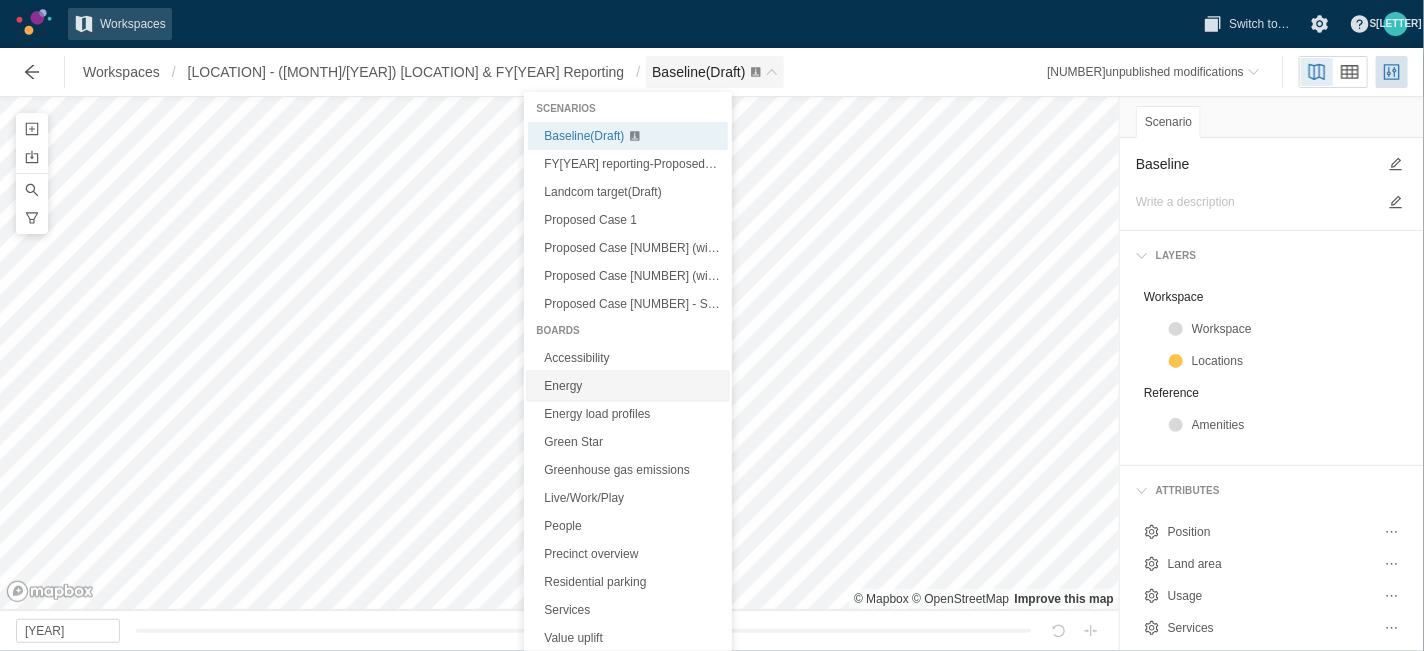 click on "Energy" at bounding box center (628, 386) 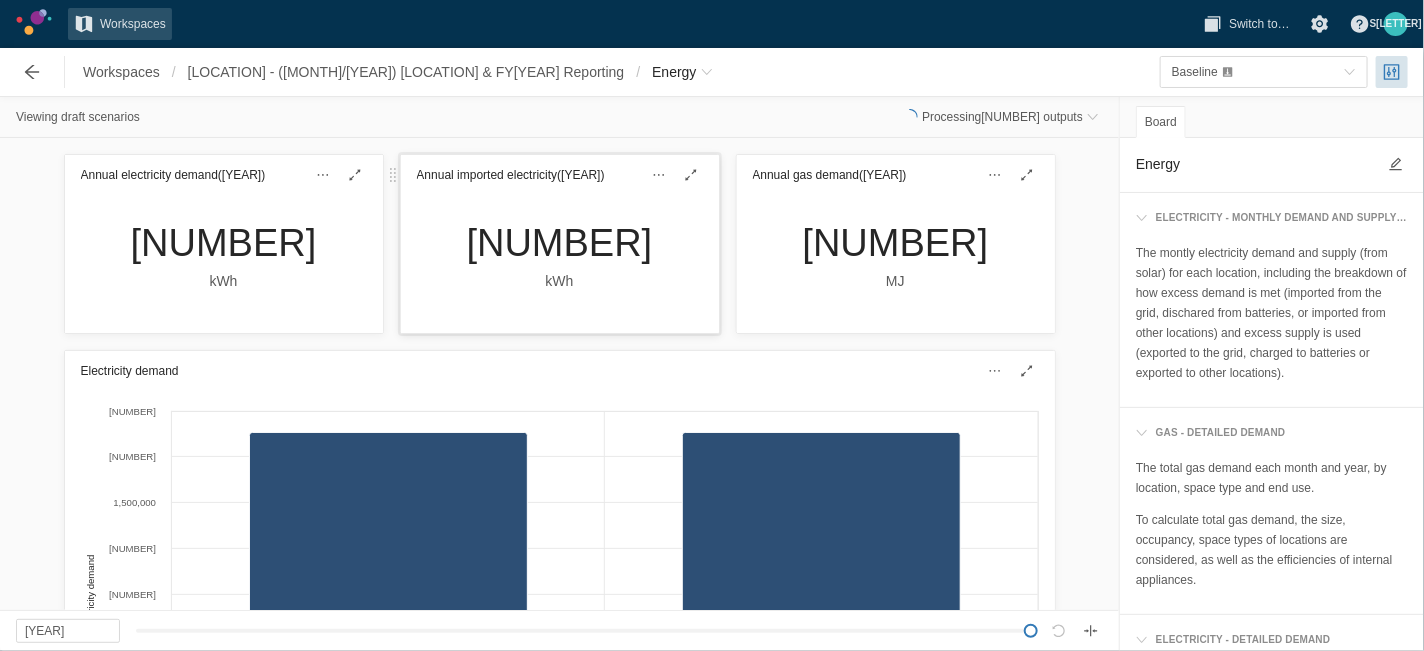 drag, startPoint x: 427, startPoint y: 247, endPoint x: 660, endPoint y: 235, distance: 233.3088 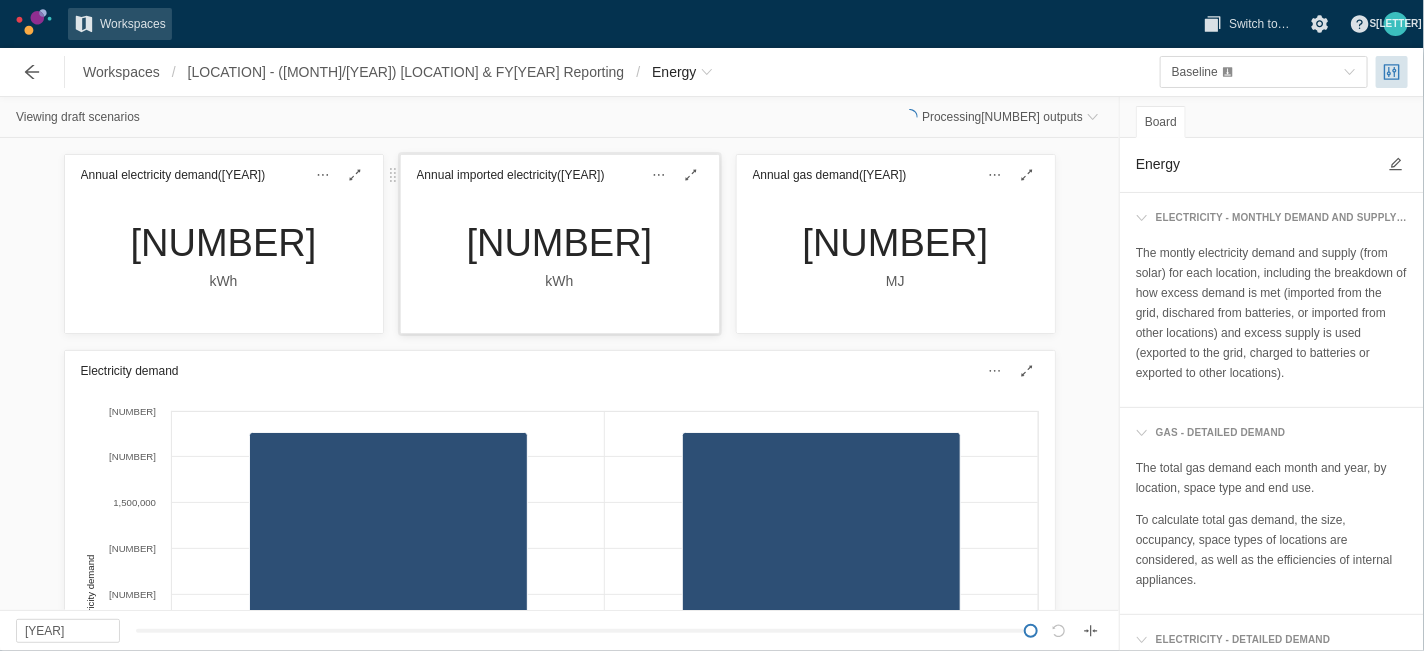 click on "[NUMBER] kWh" at bounding box center [560, 264] 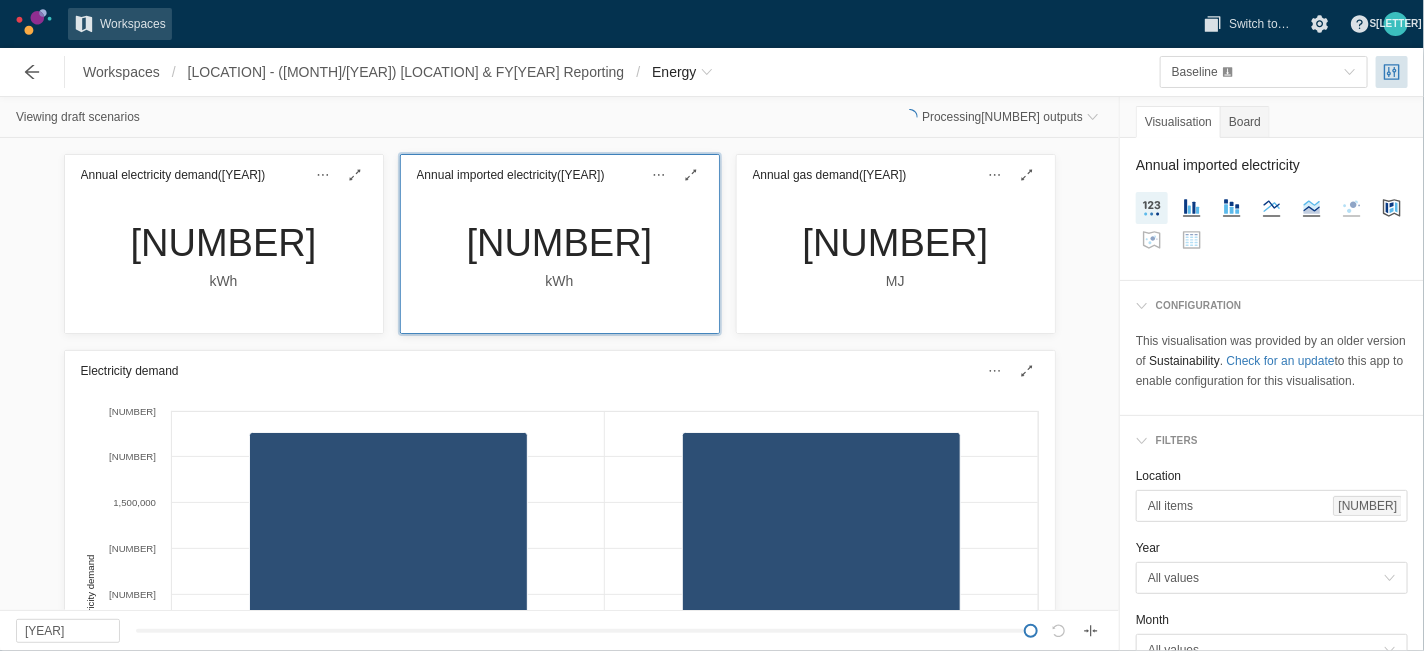 drag, startPoint x: 660, startPoint y: 235, endPoint x: 610, endPoint y: 238, distance: 50.08992 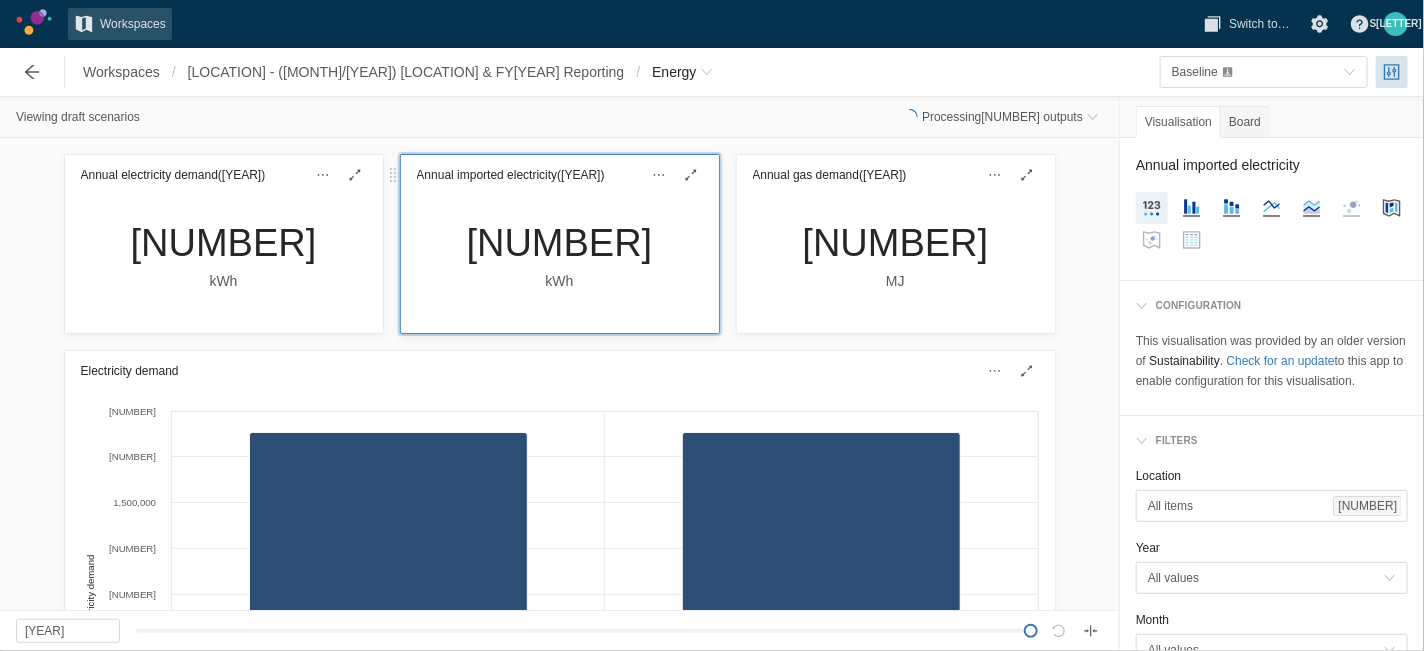 copy on "[NUMBER]" 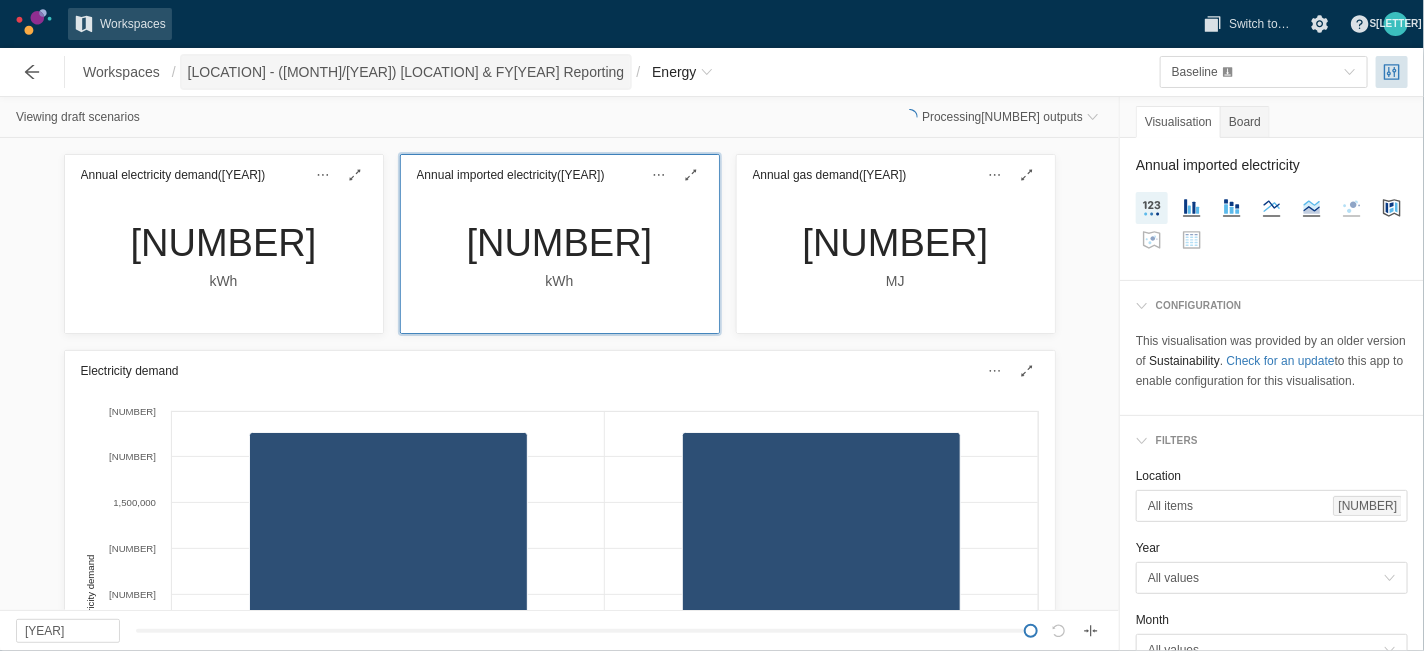 click on "[LOCATION] - ([MONTH]/[YEAR]) [LOCATION] & FY[YEAR] Reporting" at bounding box center [406, 72] 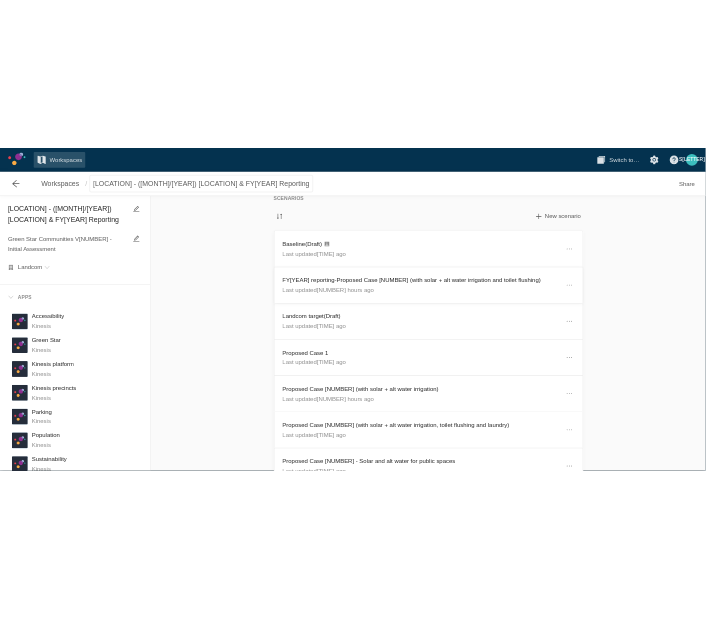 scroll, scrollTop: 0, scrollLeft: 0, axis: both 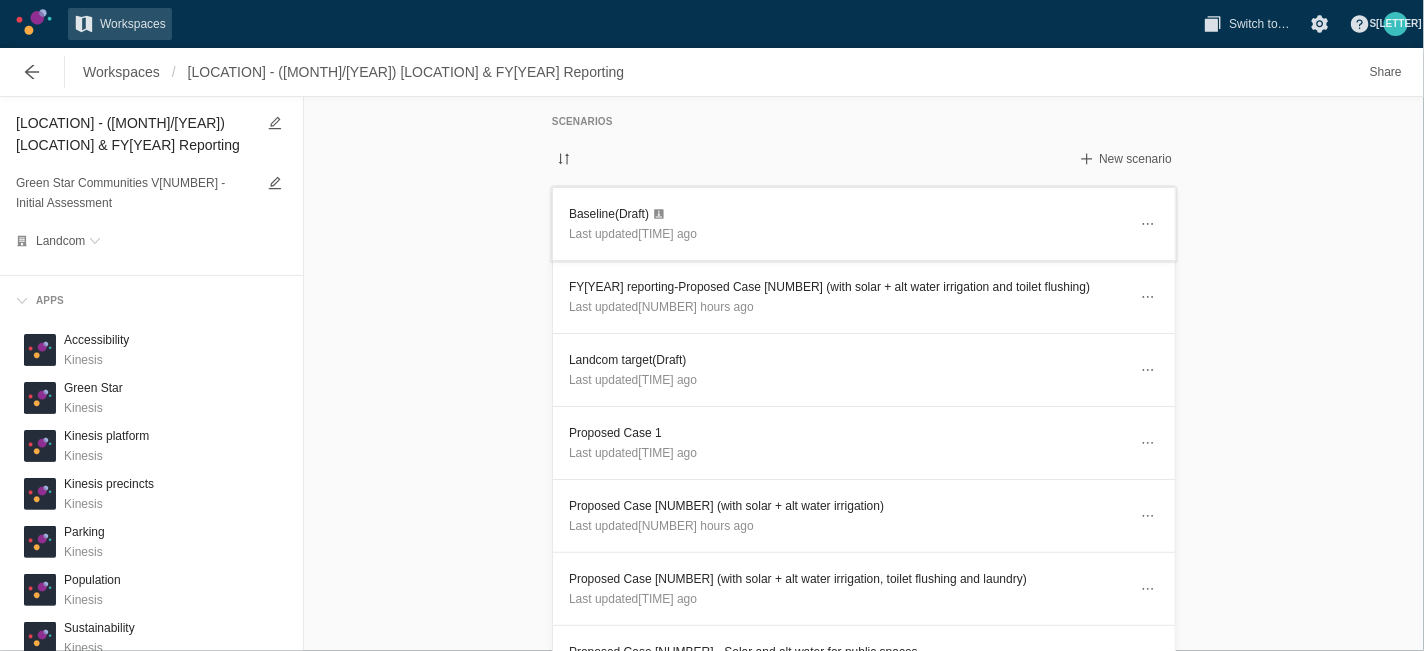 click on "Baseline  (Draft)" at bounding box center (848, 214) 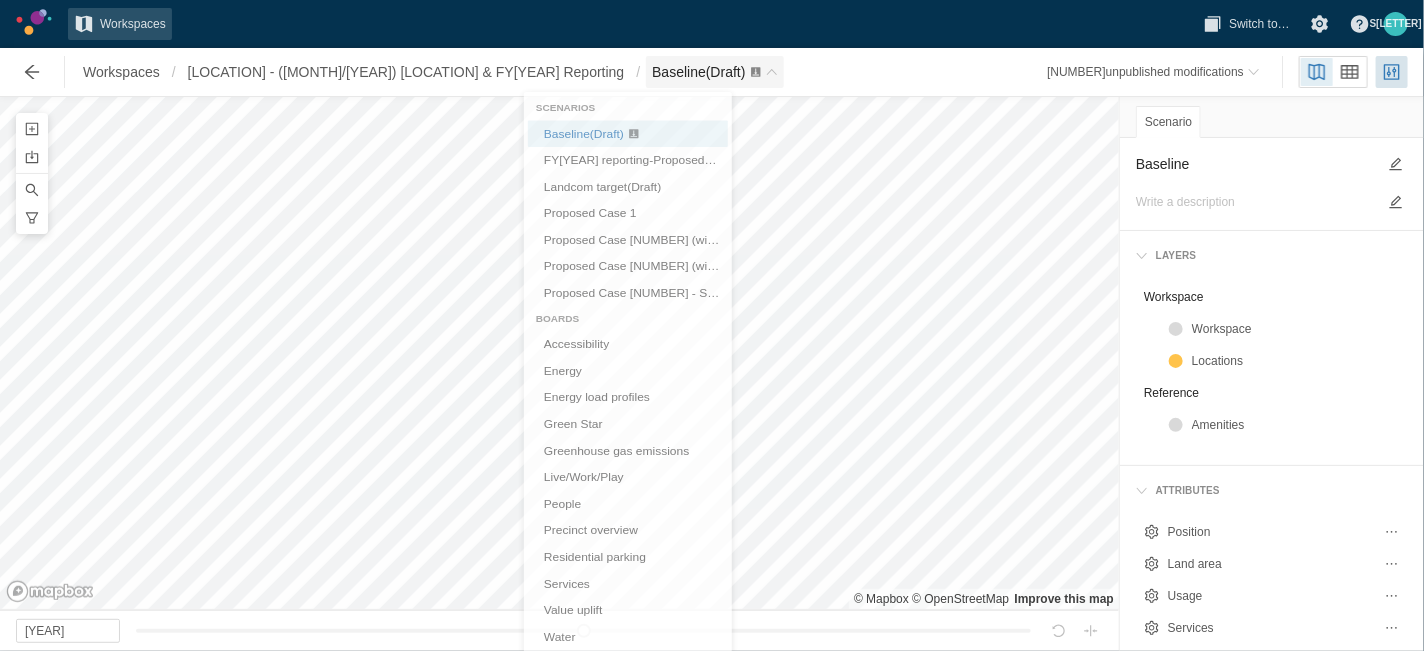 click at bounding box center (772, 72) 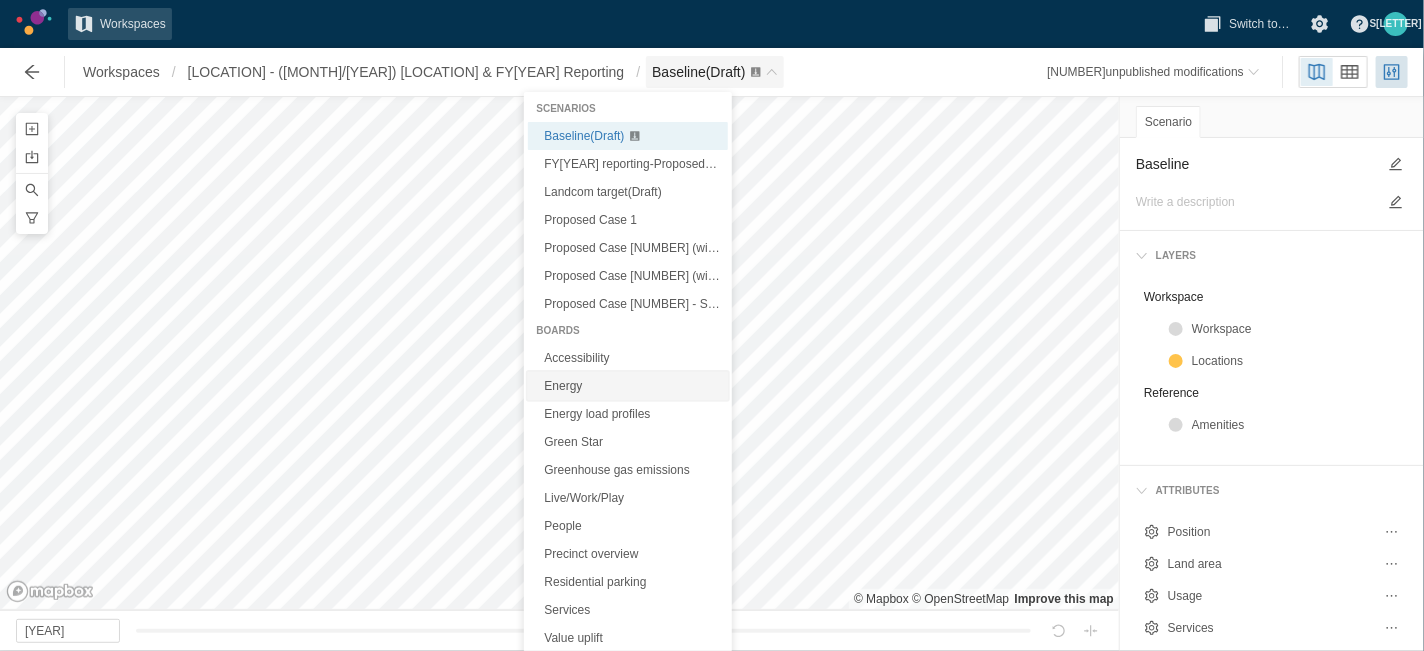 click on "Energy" at bounding box center (628, 386) 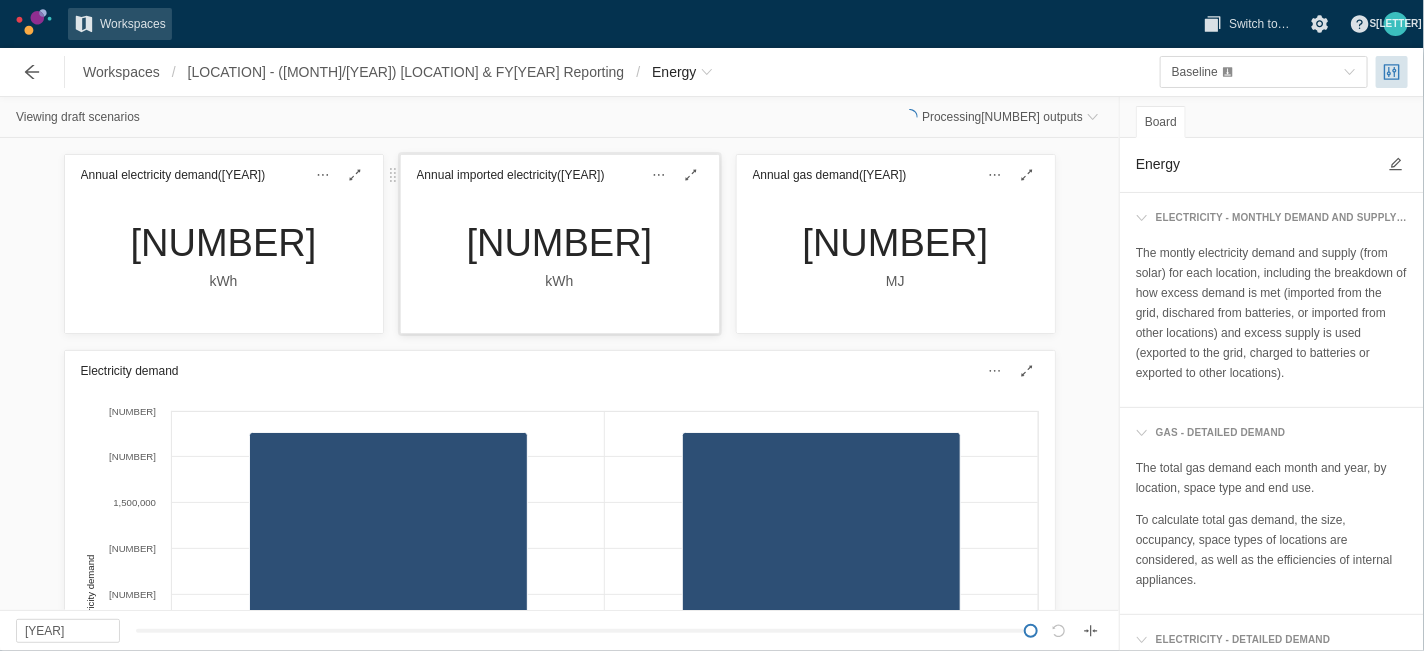 drag, startPoint x: 445, startPoint y: 254, endPoint x: 646, endPoint y: 256, distance: 201.00995 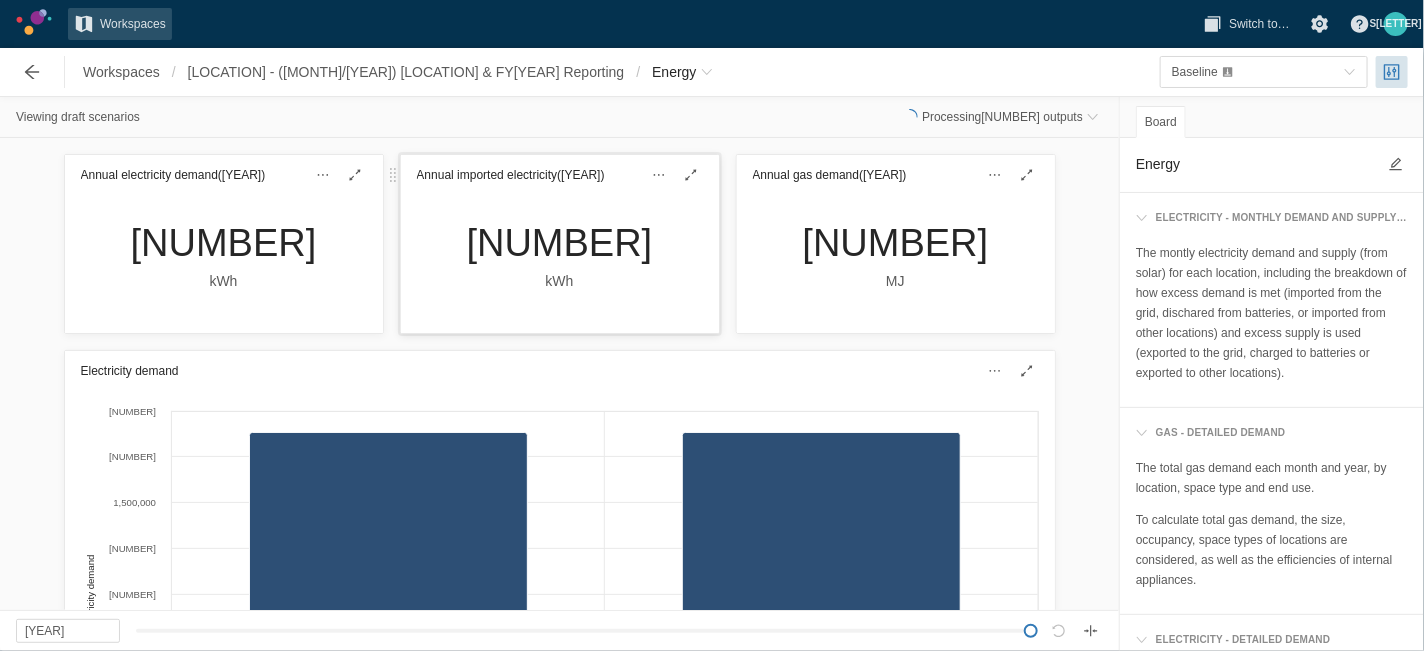 click on "[NUMBER] kWh" at bounding box center [560, 256] 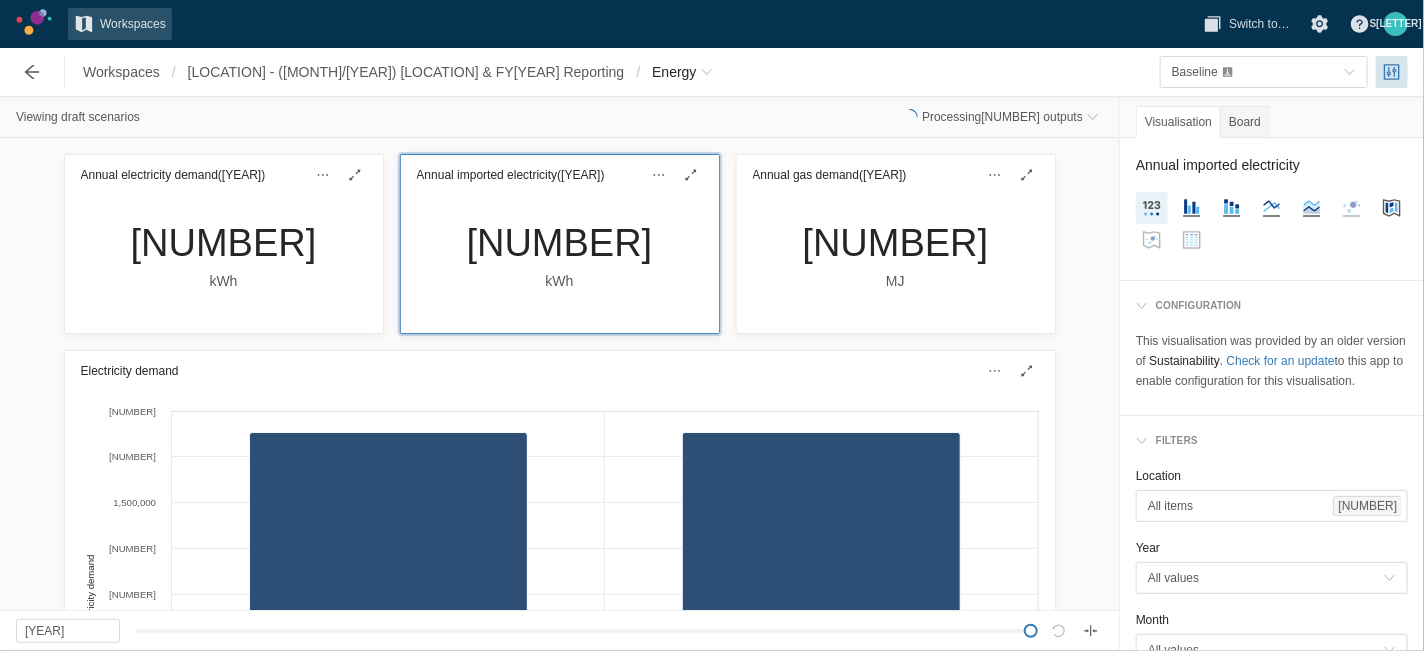 copy on "[NUMBER]" 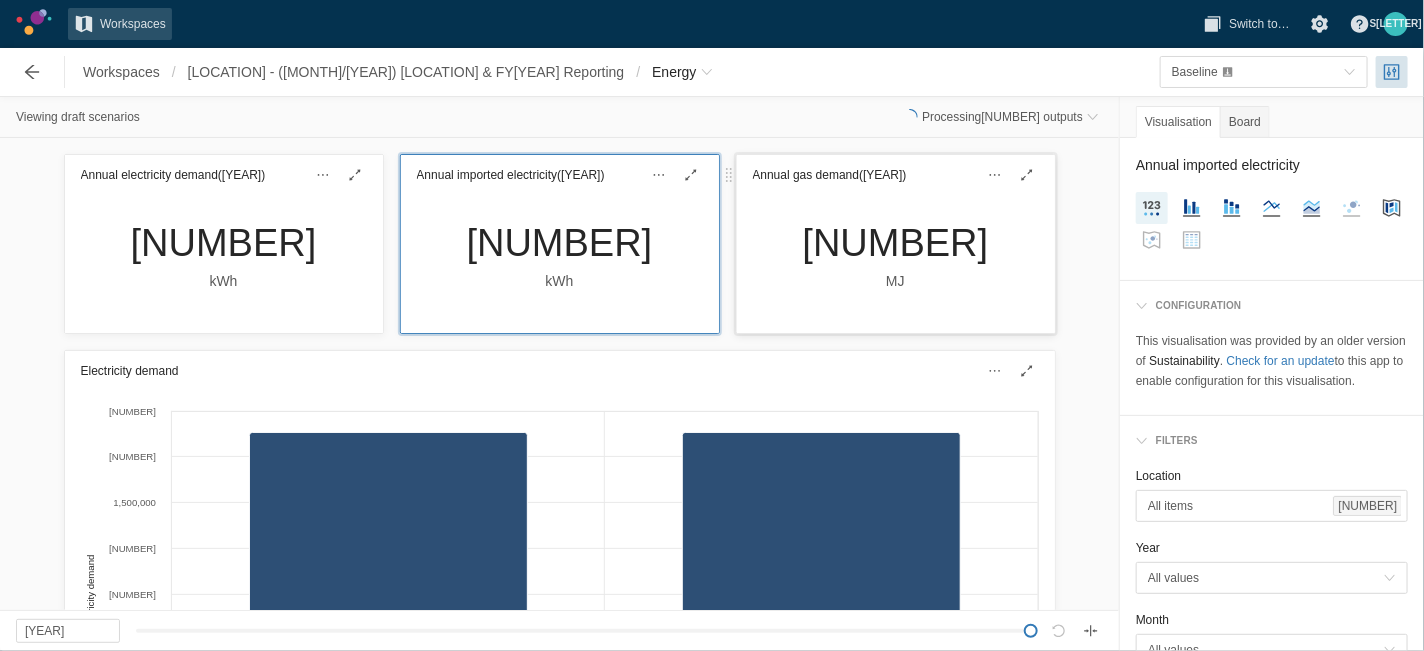 drag, startPoint x: 779, startPoint y: 239, endPoint x: 997, endPoint y: 238, distance: 218.00229 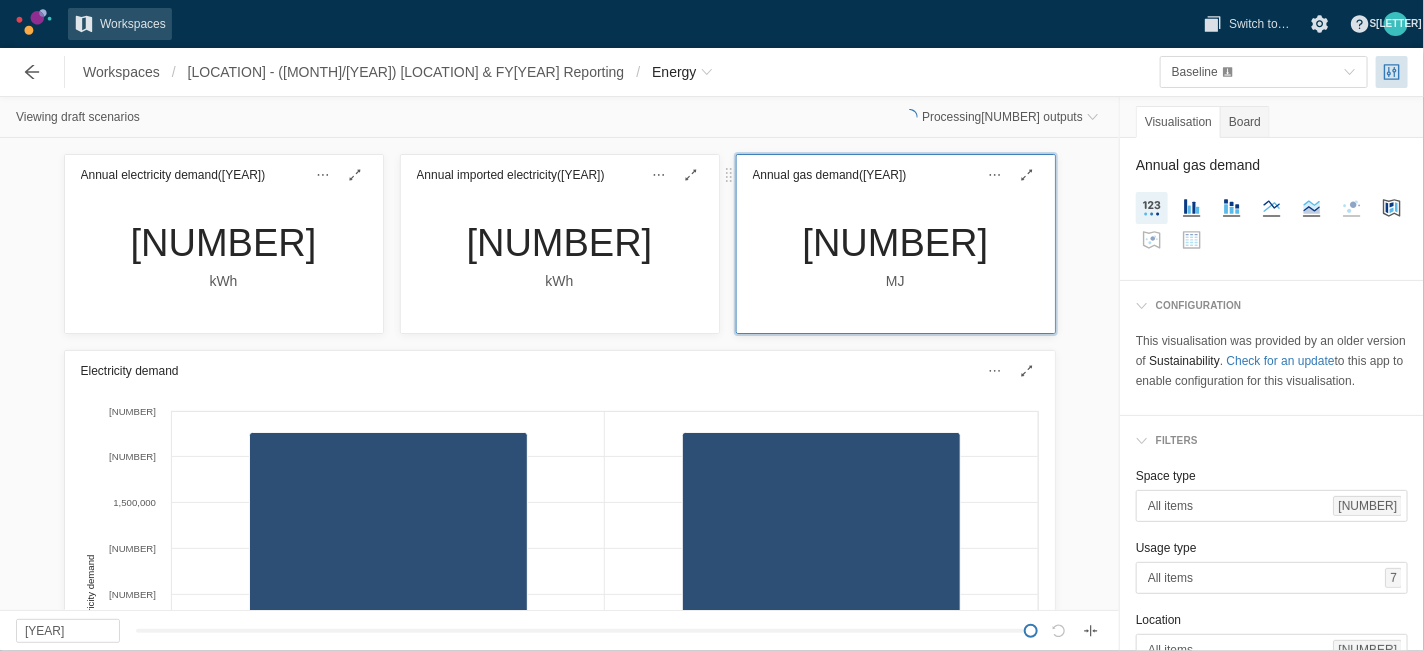 copy on "[NUMBER]" 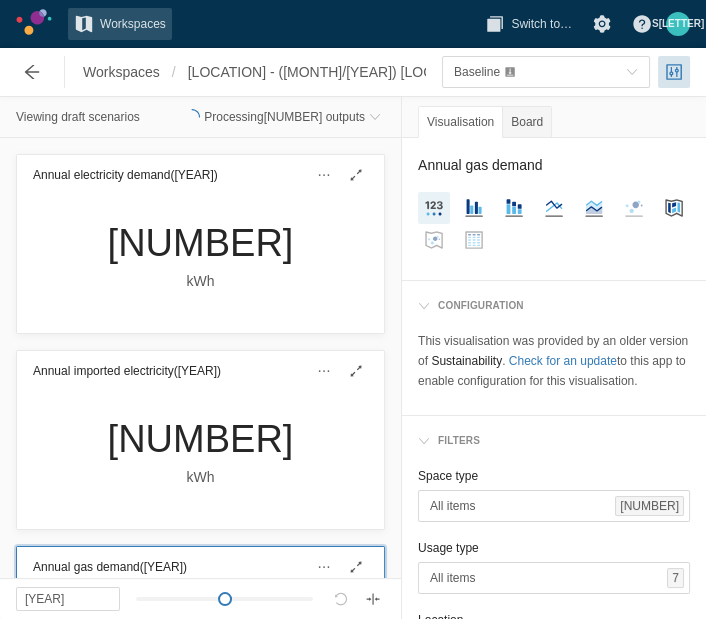 scroll, scrollTop: 498, scrollLeft: 0, axis: vertical 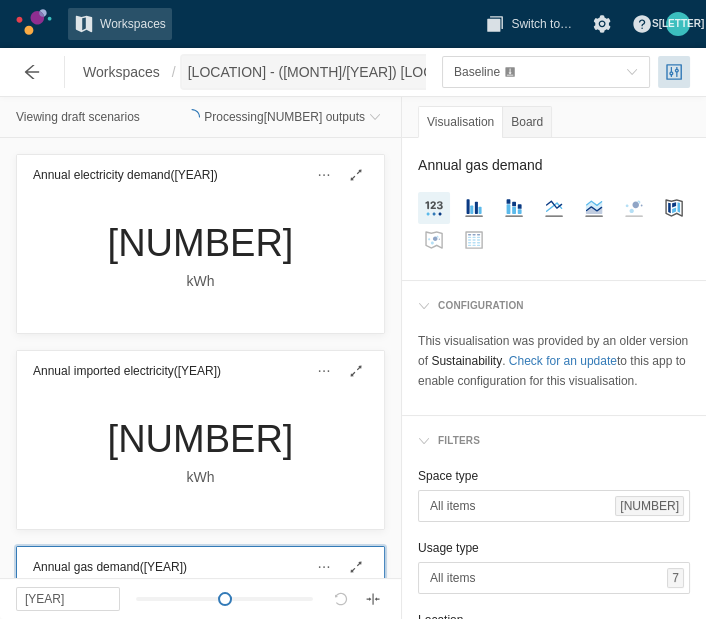 click on "[LOCATION] - ([MONTH]/[YEAR]) [LOCATION] & FY[YEAR] Reporting" at bounding box center [406, 72] 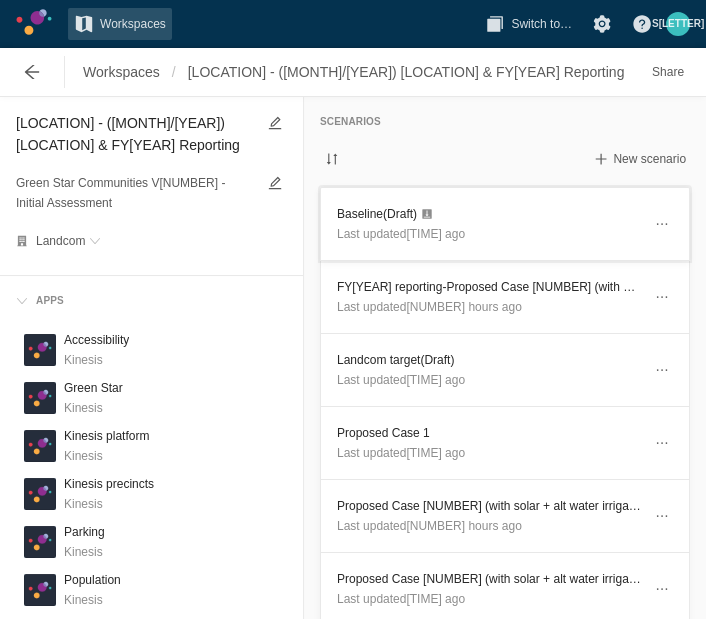 click on "Baseline  (Draft)" at bounding box center [489, 214] 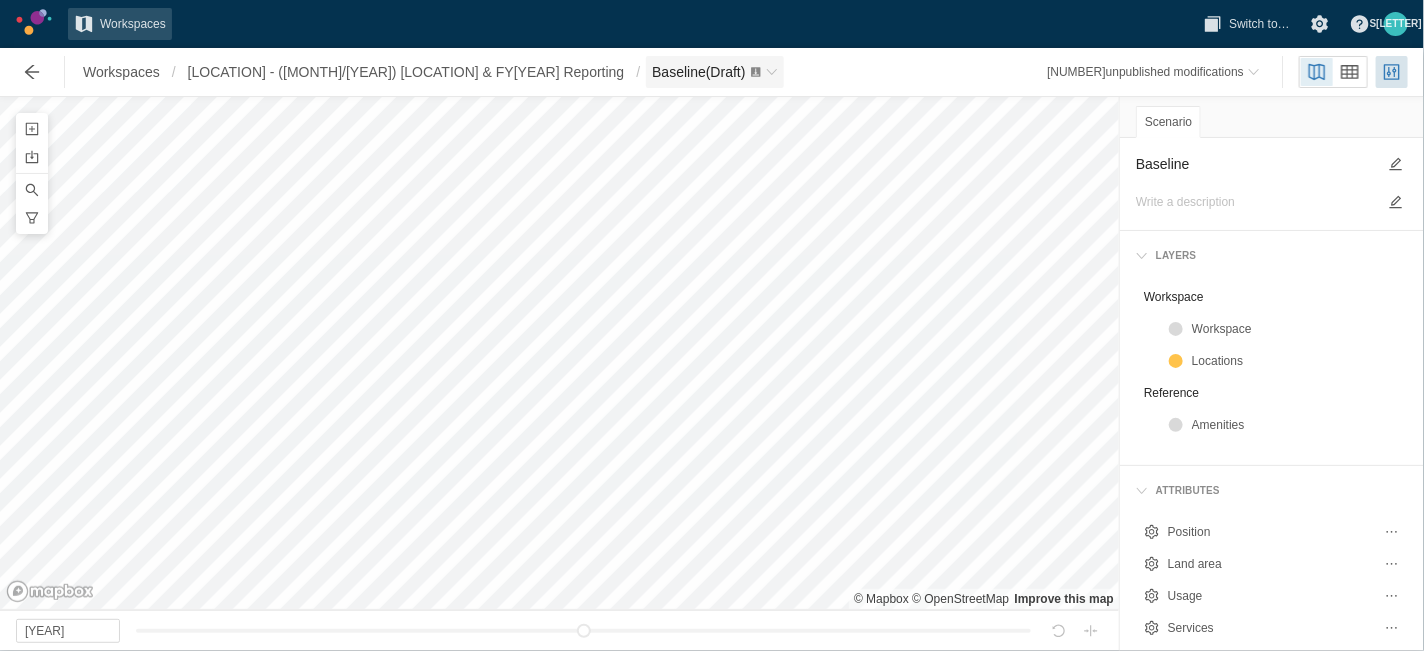 click on "Baseline  (Draft)" at bounding box center [714, 72] 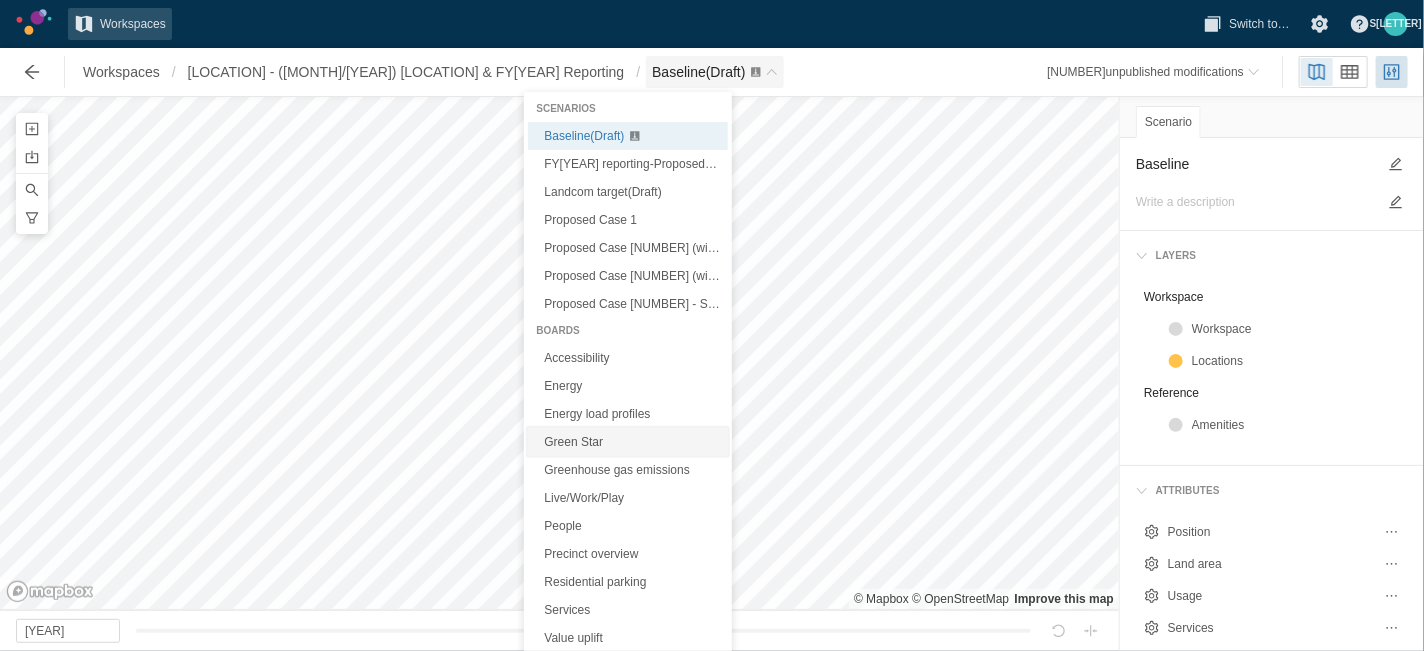 click on "Green Star" at bounding box center [628, 442] 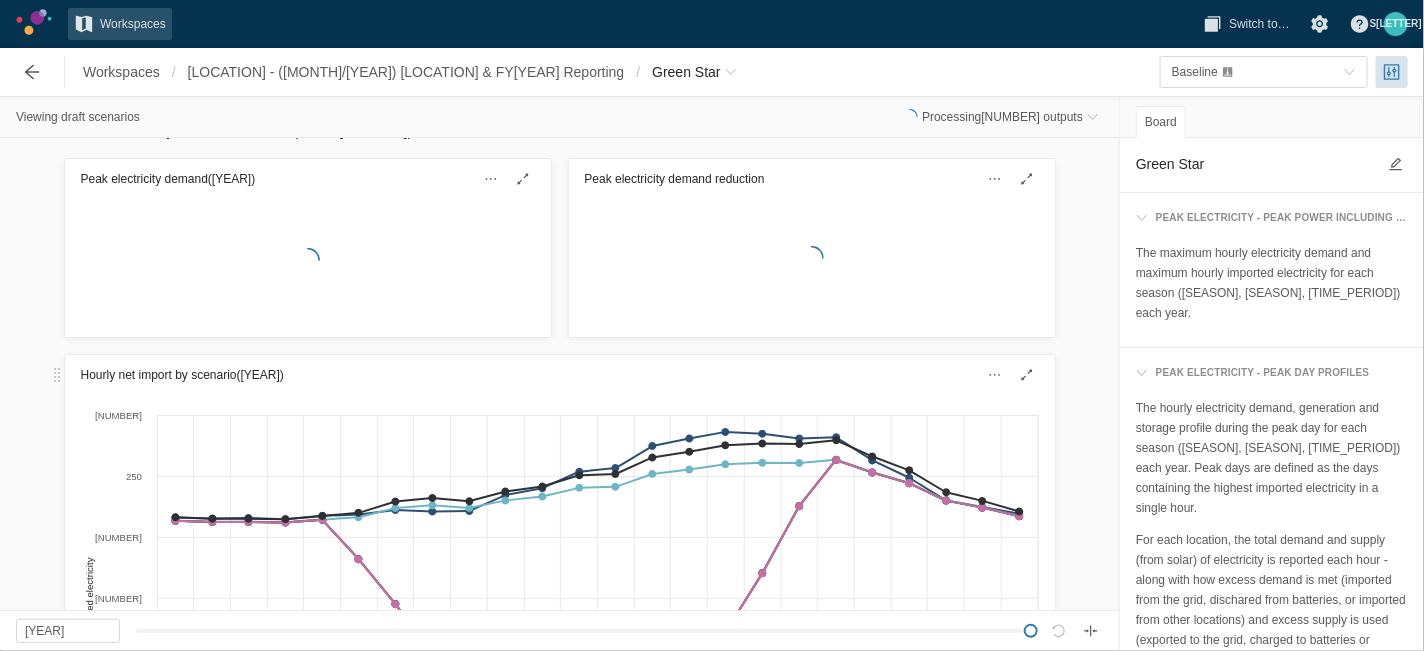 scroll, scrollTop: 112, scrollLeft: 0, axis: vertical 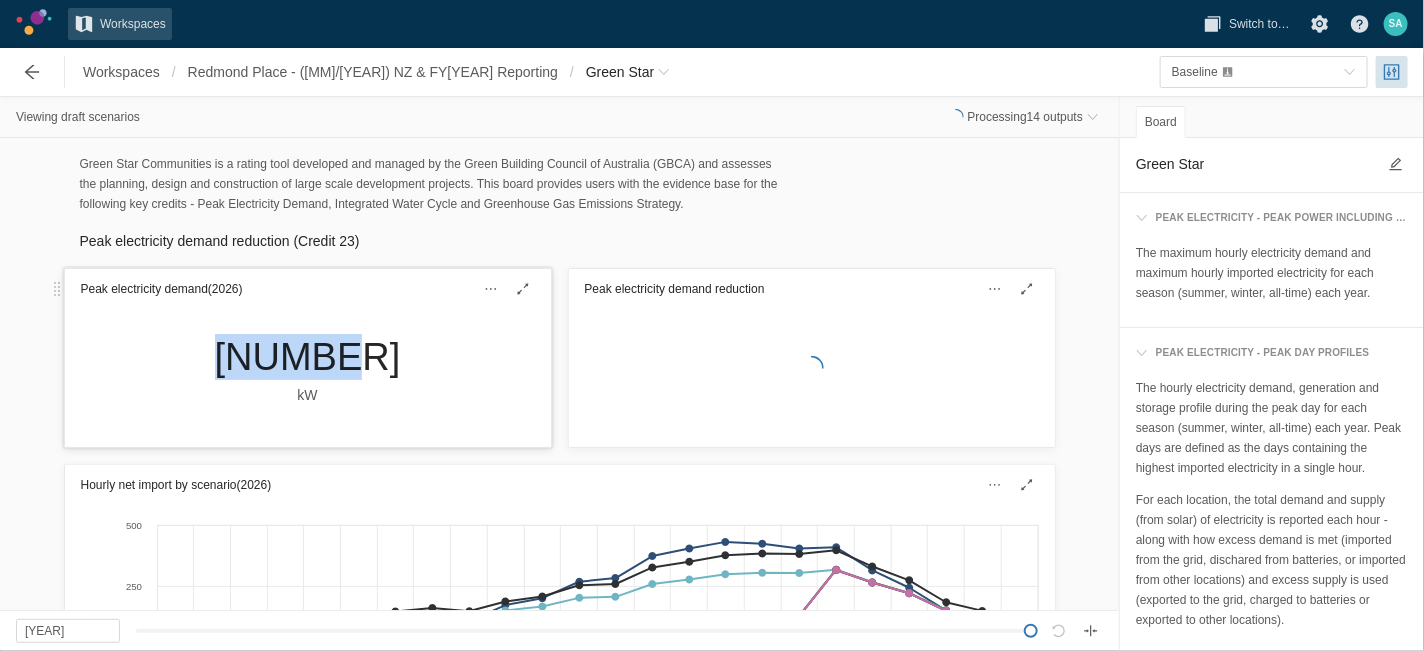 drag, startPoint x: 225, startPoint y: 361, endPoint x: 354, endPoint y: 362, distance: 129.00388 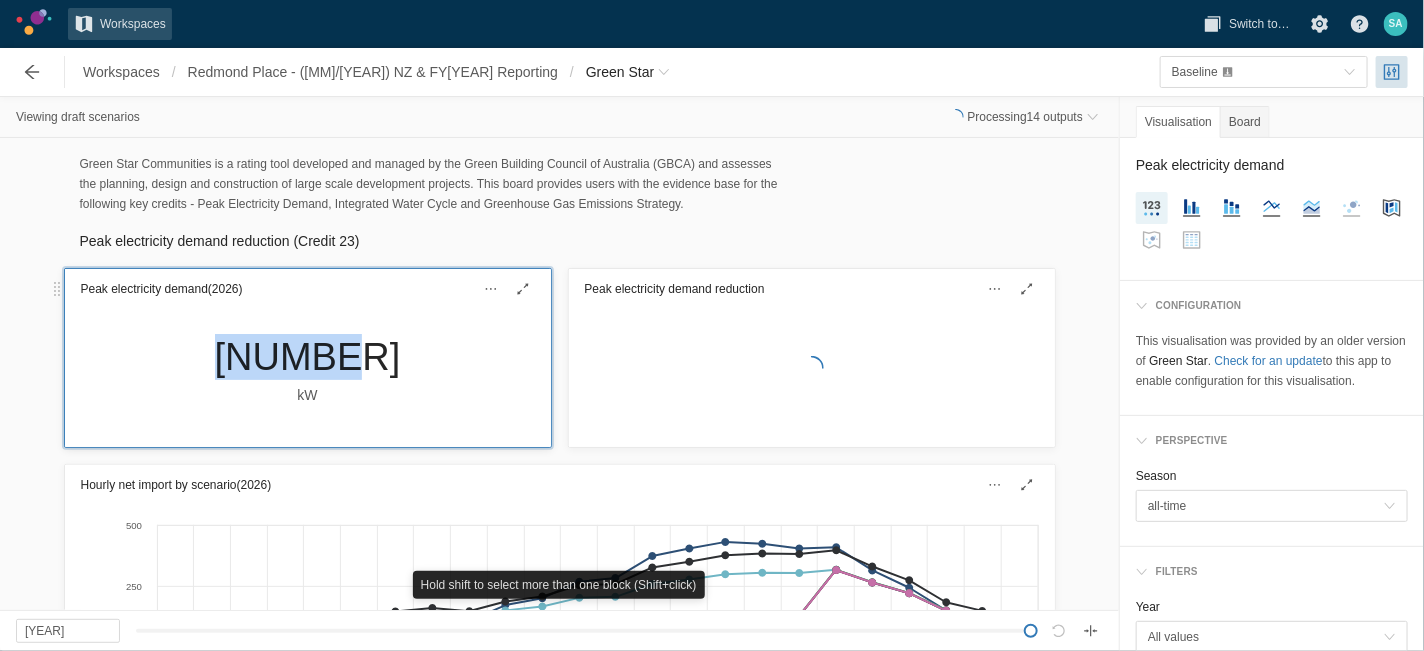 copy on "430.24" 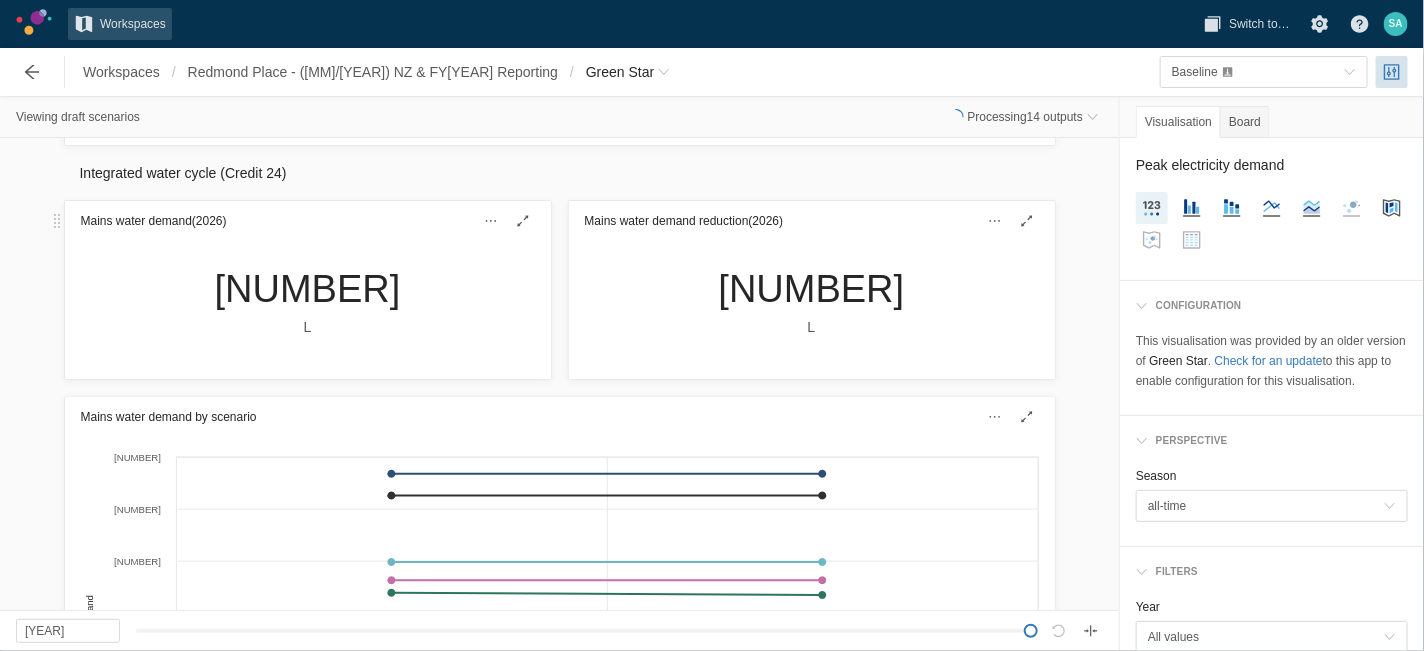 scroll, scrollTop: 820, scrollLeft: 0, axis: vertical 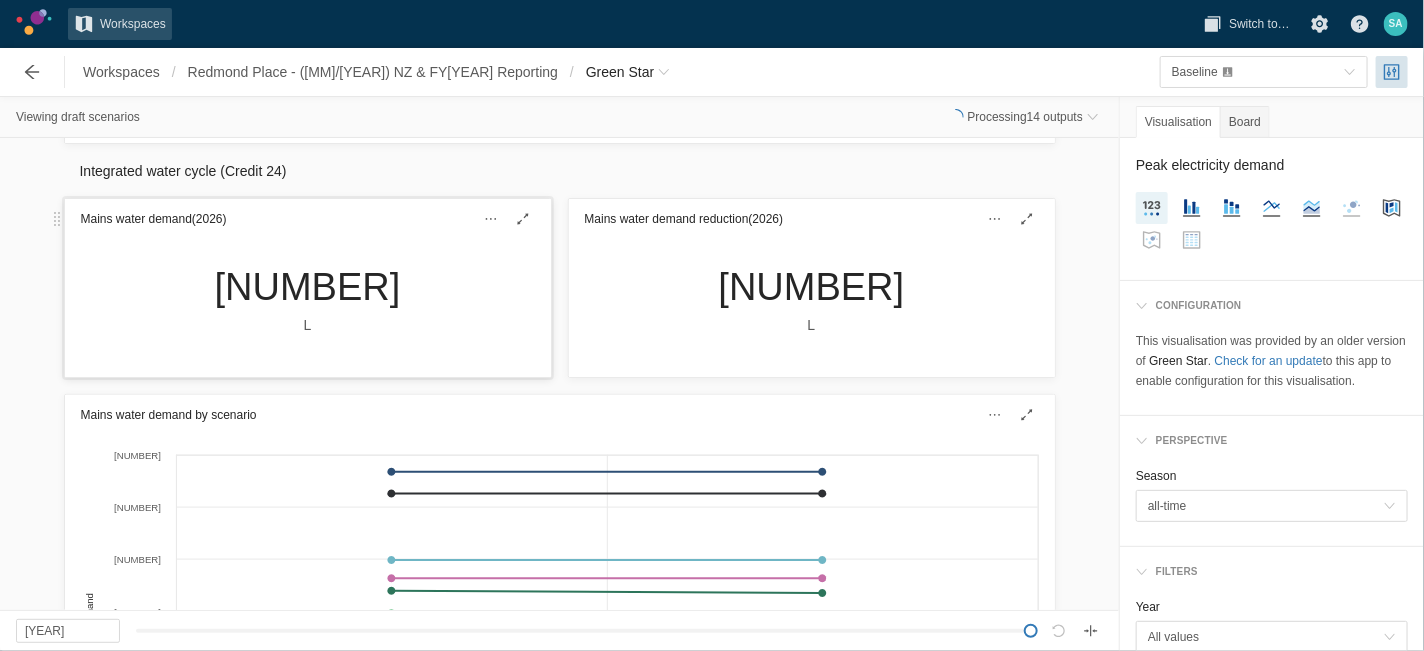 drag, startPoint x: 167, startPoint y: 290, endPoint x: 406, endPoint y: 284, distance: 239.0753 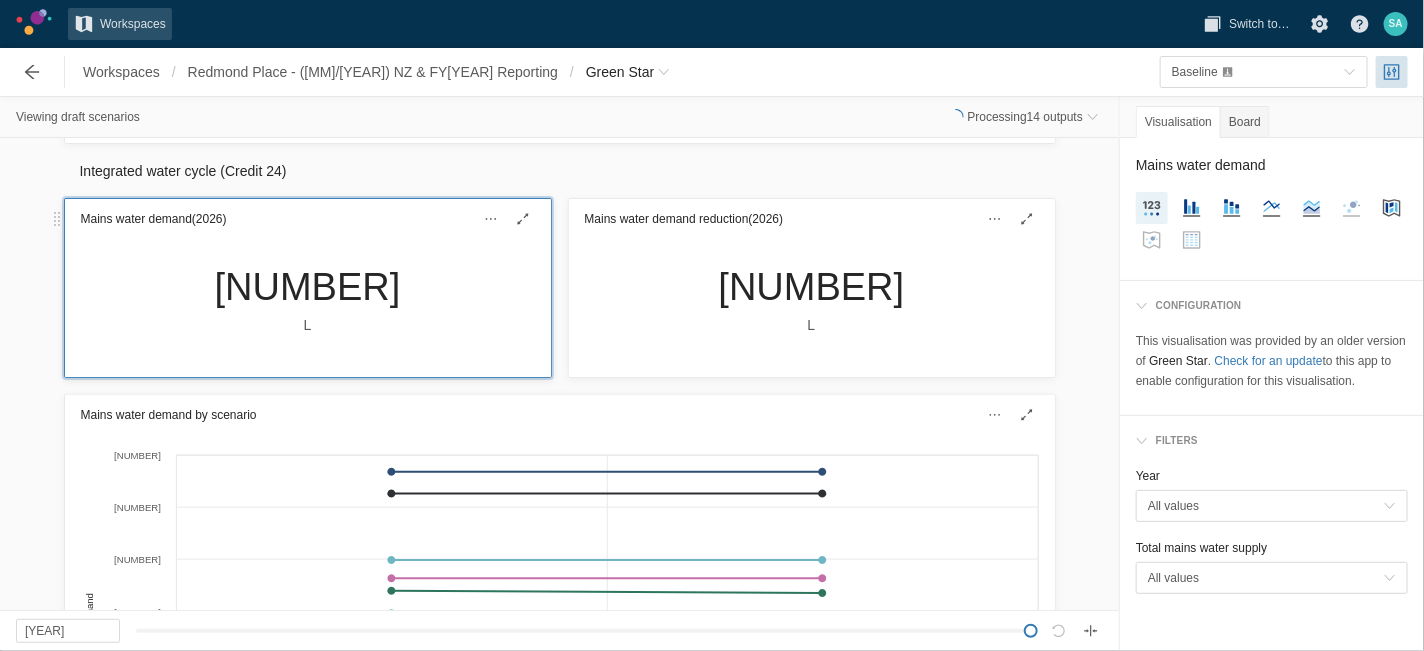copy on "66,745,815.58" 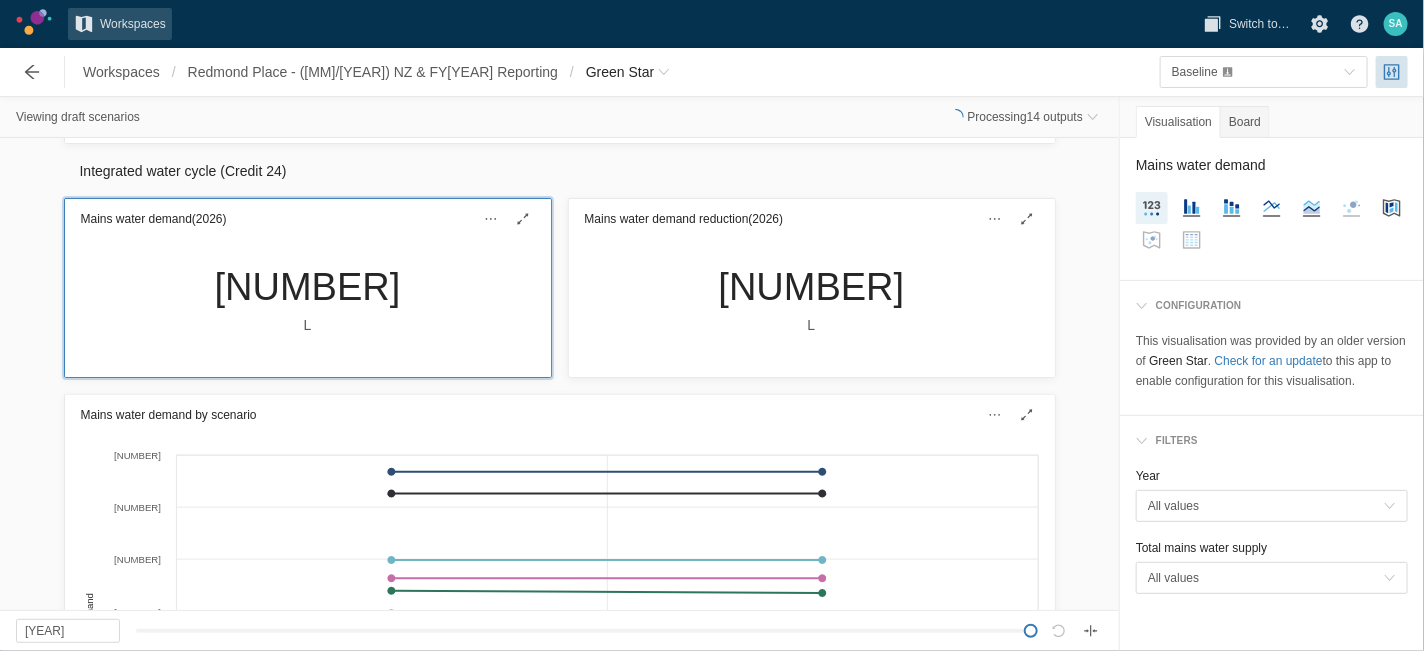 click on "Mains water demand  (2026) 66,745,815.58 L Mains water demand reduction  (2026) 0.00 L" at bounding box center (559, 288) 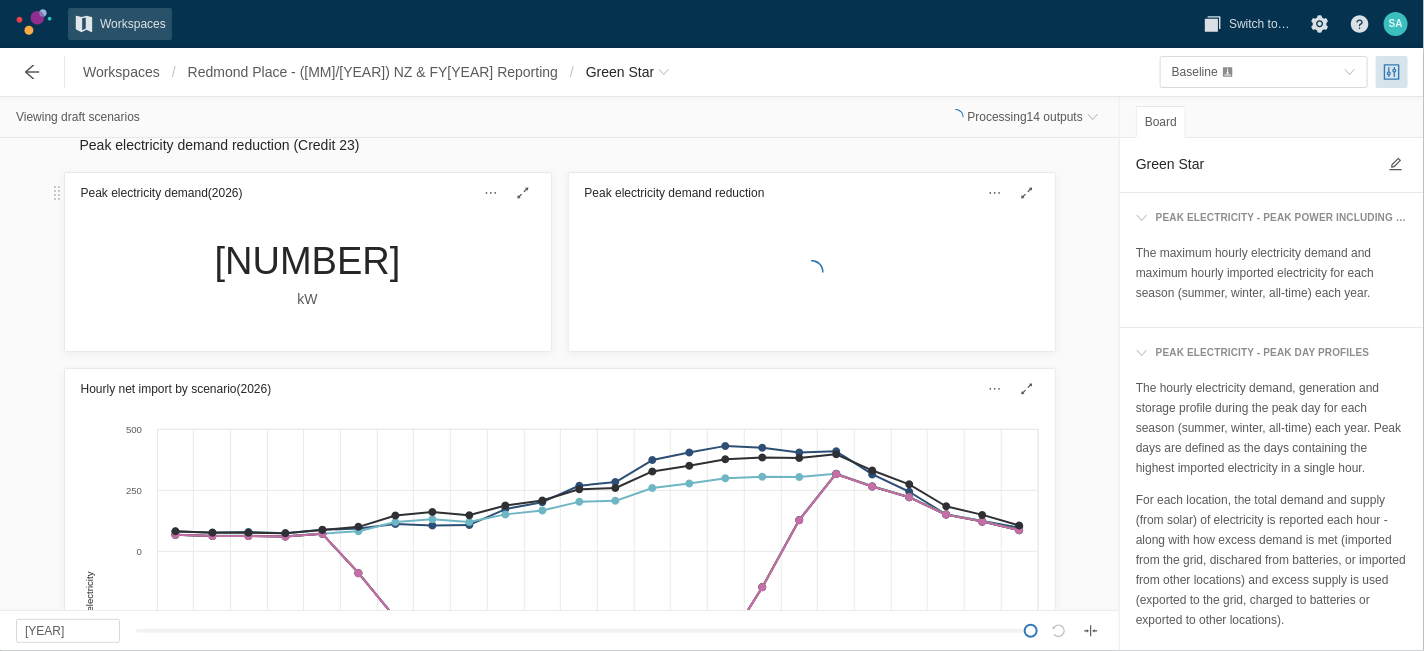scroll, scrollTop: 0, scrollLeft: 0, axis: both 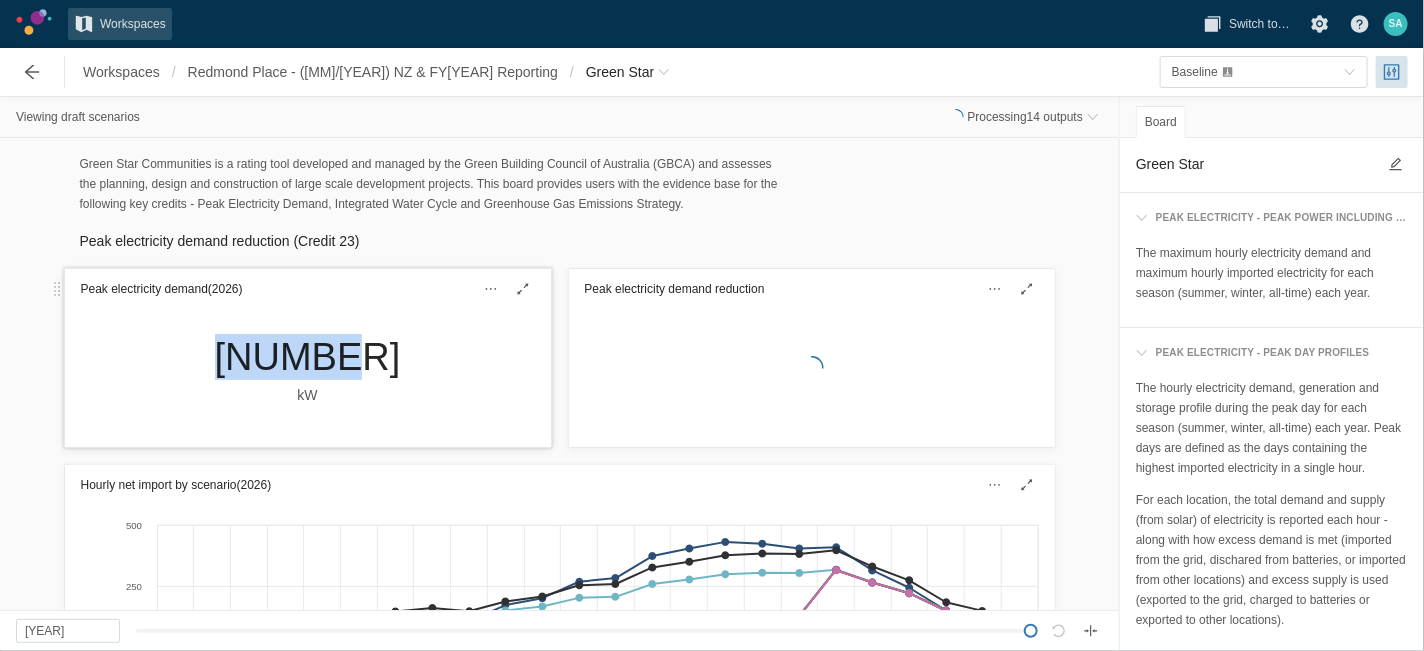drag, startPoint x: 220, startPoint y: 354, endPoint x: 359, endPoint y: 357, distance: 139.03236 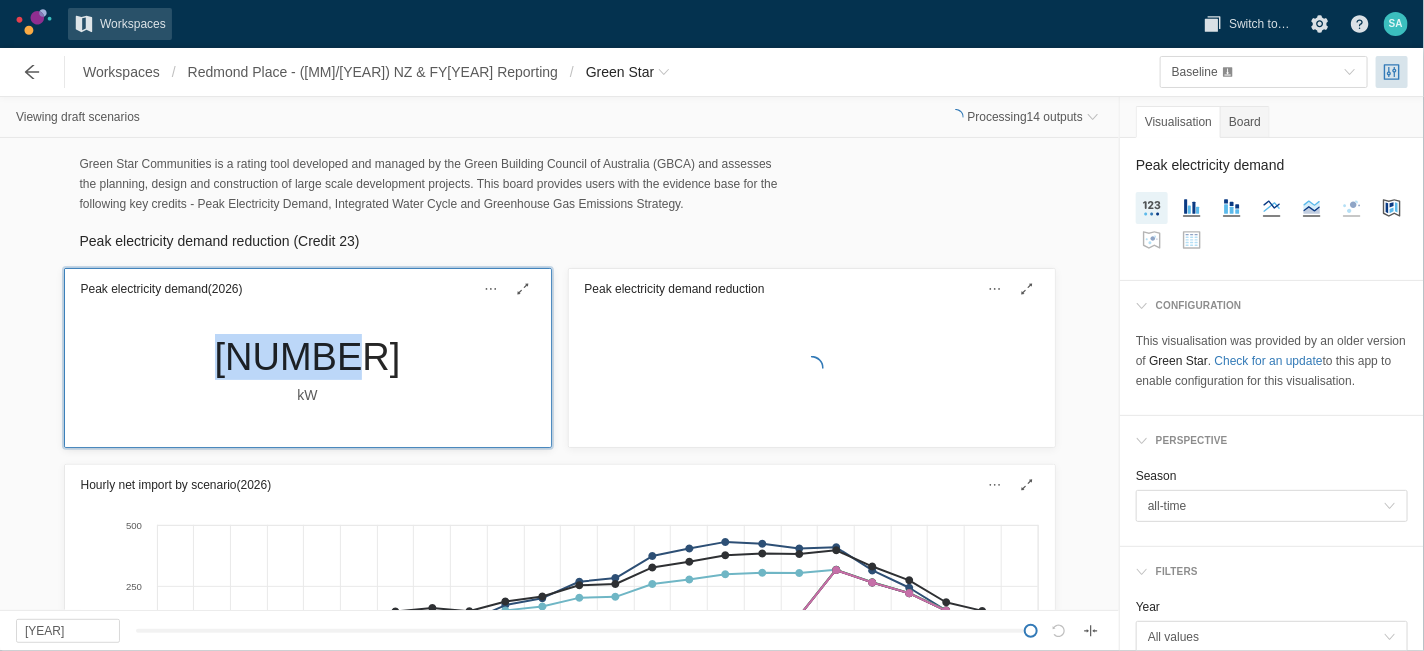 copy on "430.24" 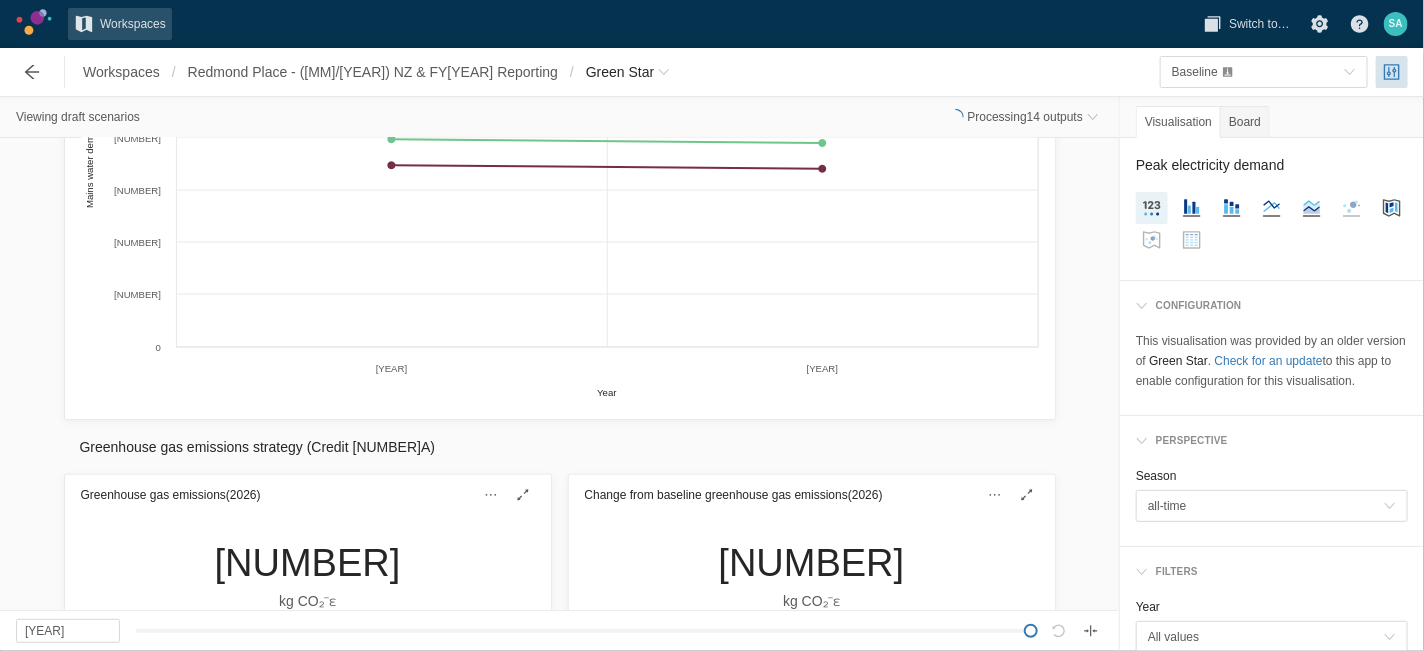 scroll, scrollTop: 1326, scrollLeft: 0, axis: vertical 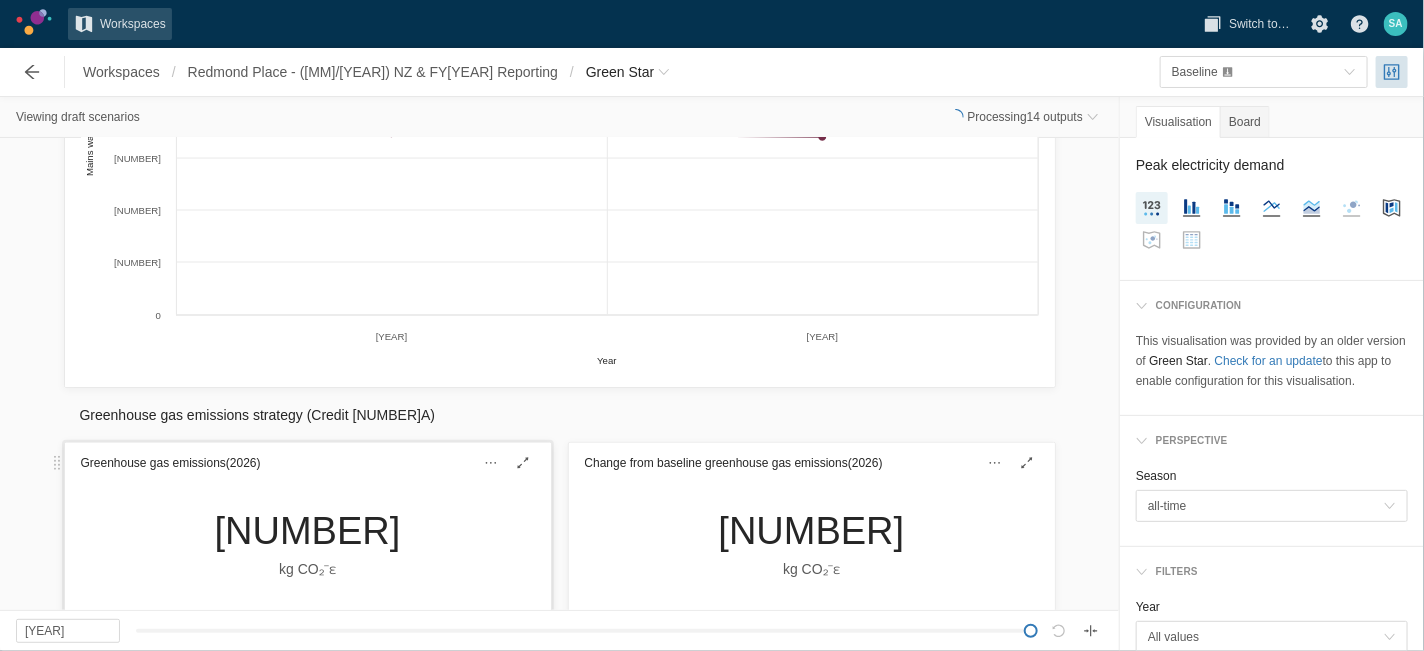 drag, startPoint x: 184, startPoint y: 538, endPoint x: 404, endPoint y: 520, distance: 220.73514 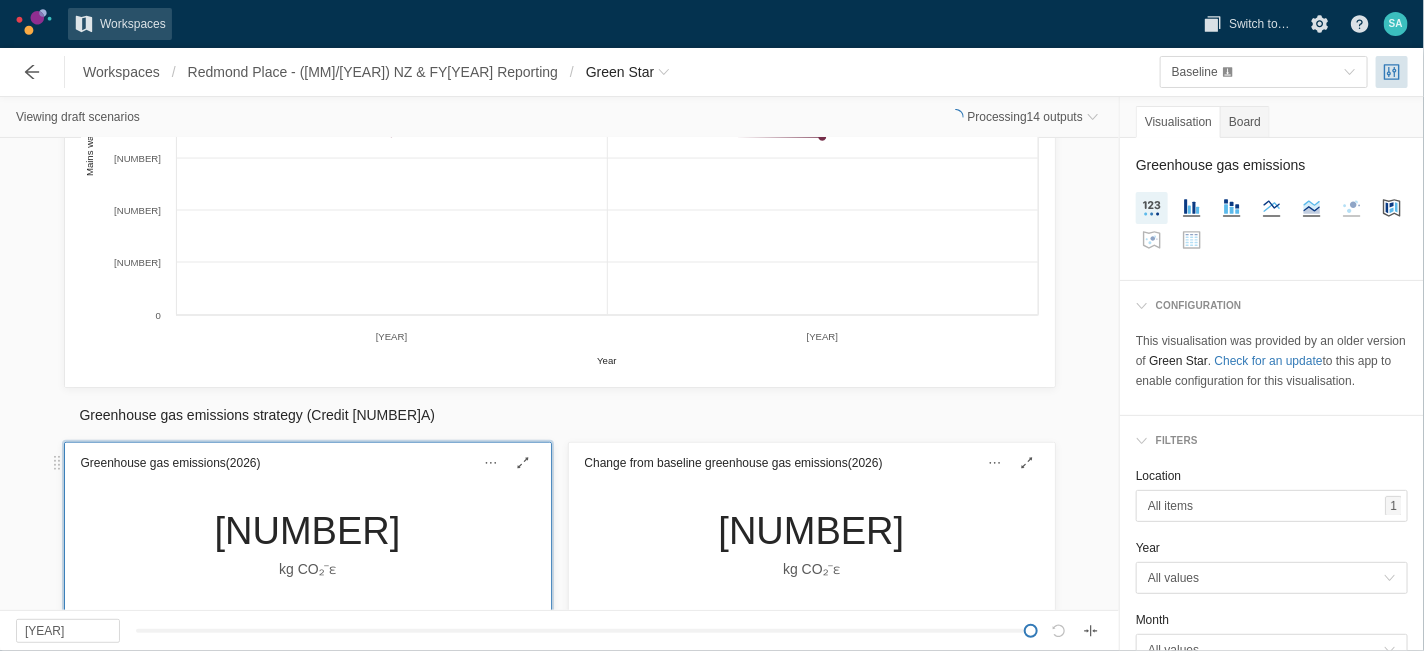 copy on "1,952,174.41" 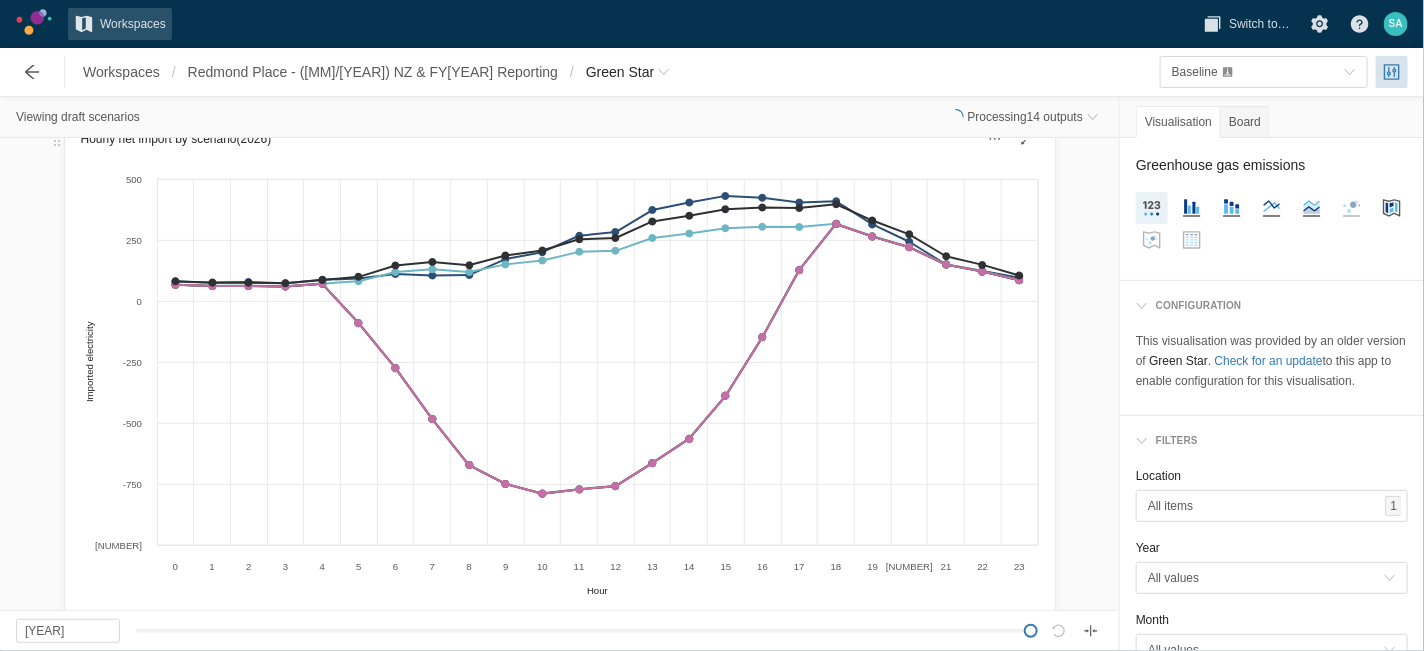 scroll, scrollTop: 333, scrollLeft: 0, axis: vertical 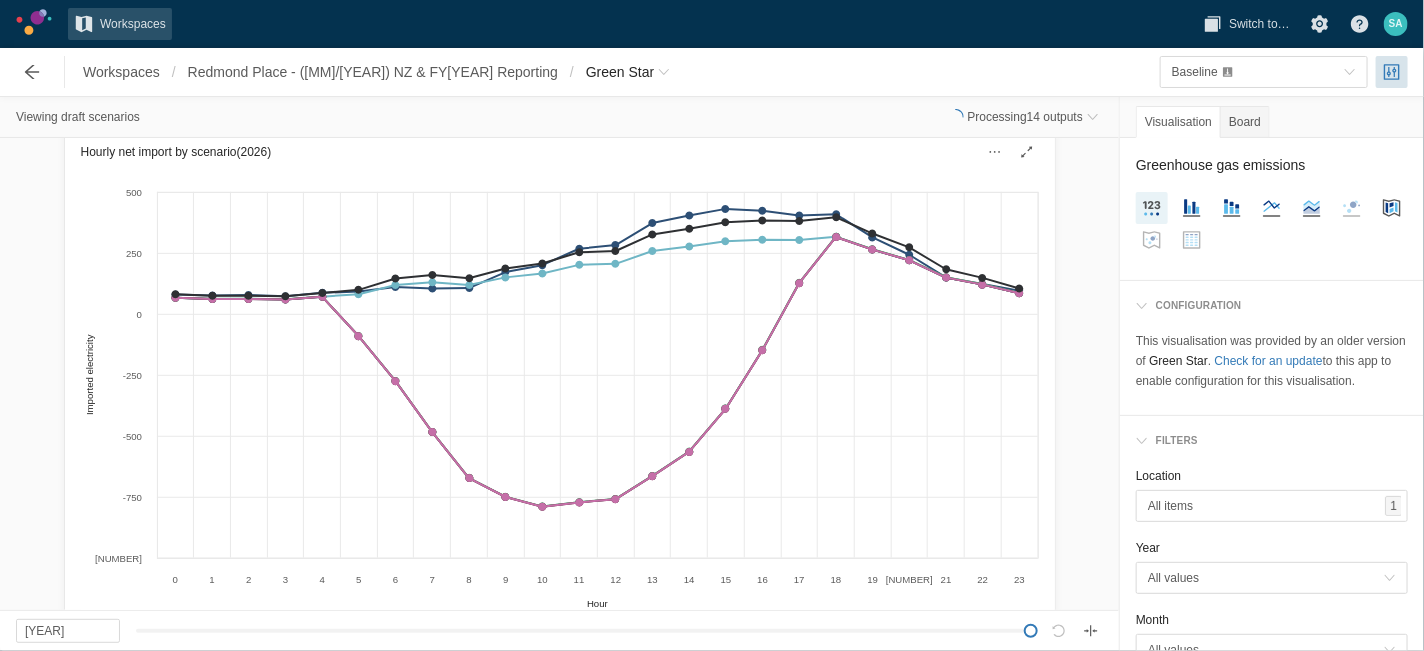 click on "Viewing draft scenarios Processing  14   outputs" at bounding box center (559, 117) 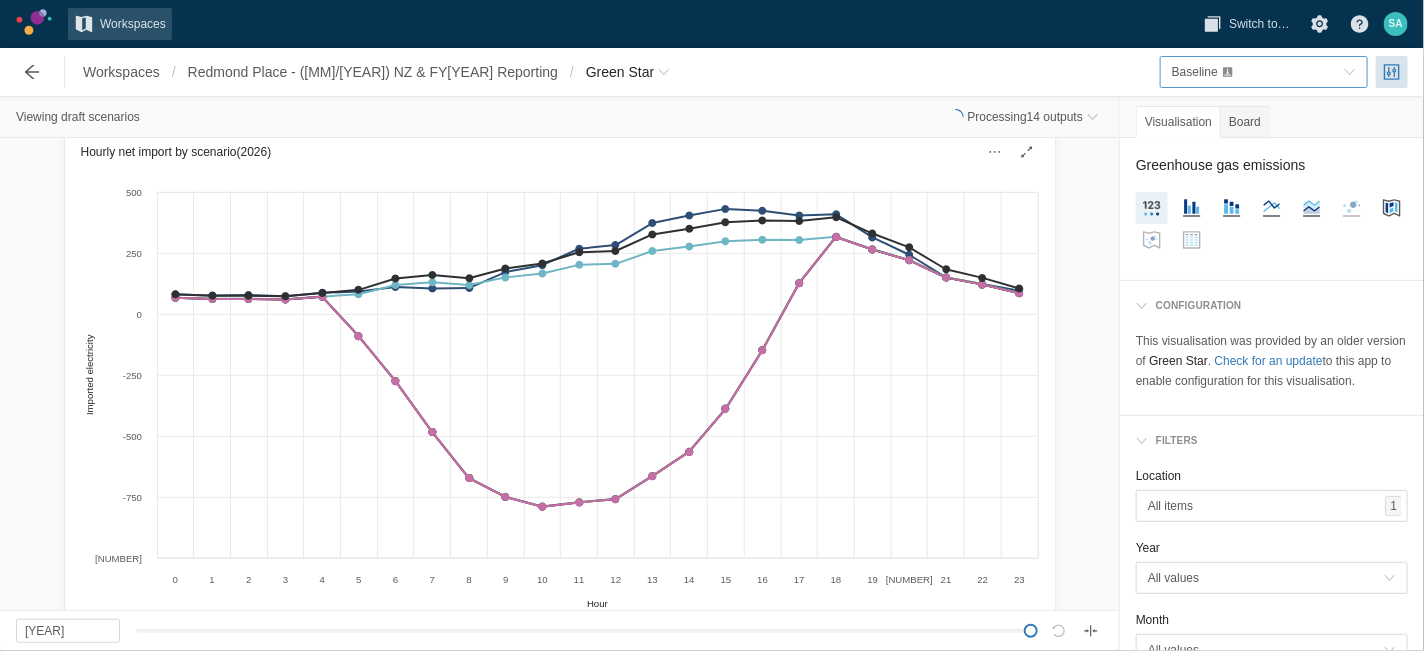 click at bounding box center [1350, 72] 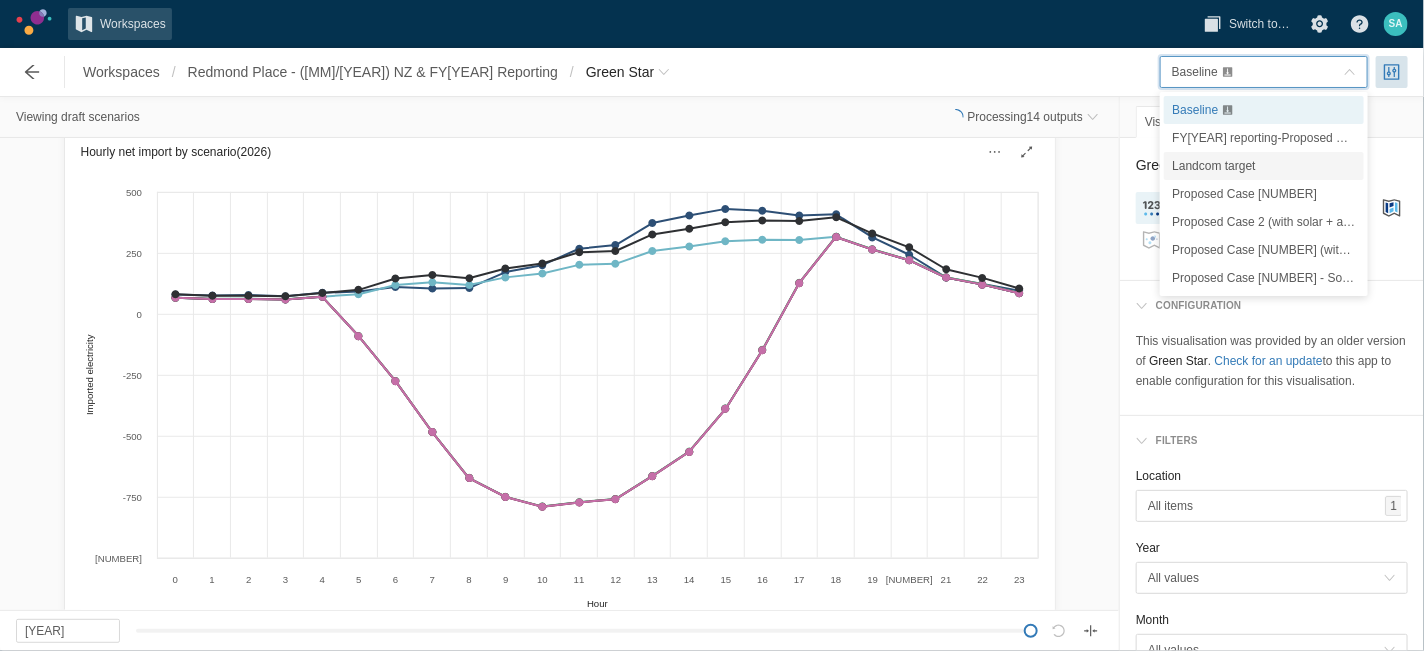 click on "Landcom target" at bounding box center [1213, 166] 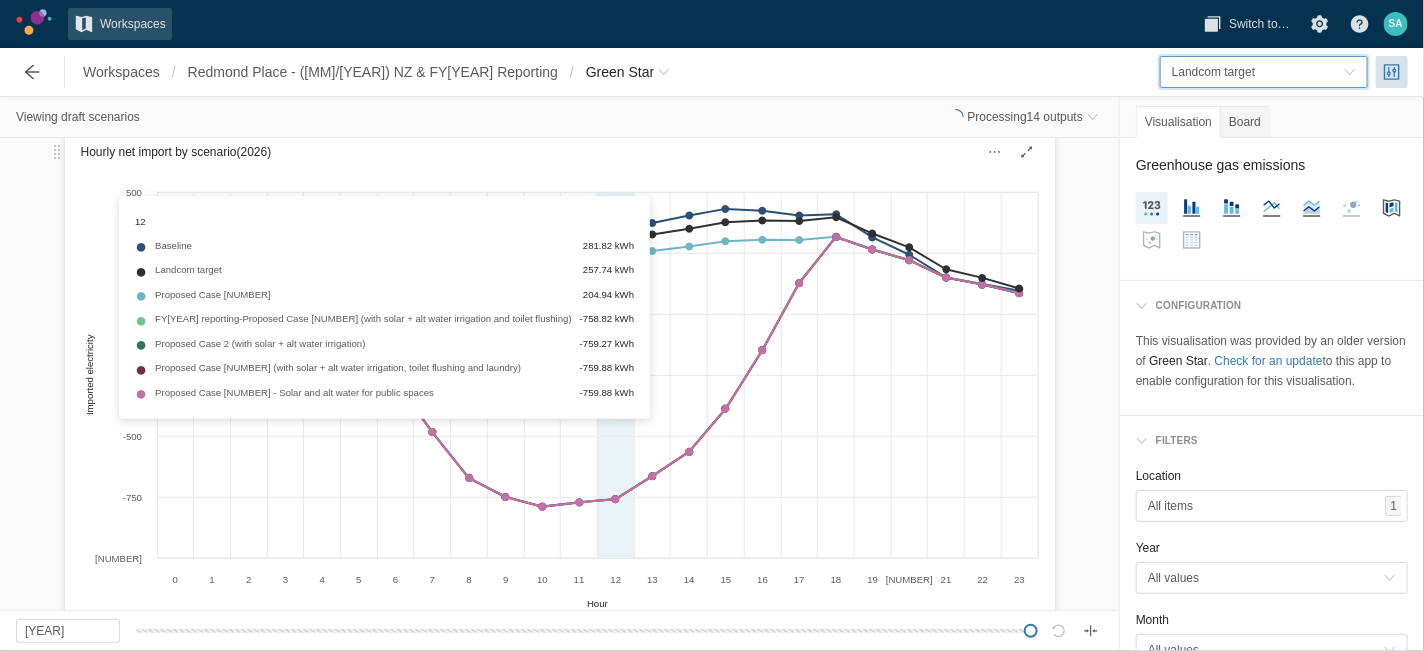 scroll, scrollTop: 0, scrollLeft: 0, axis: both 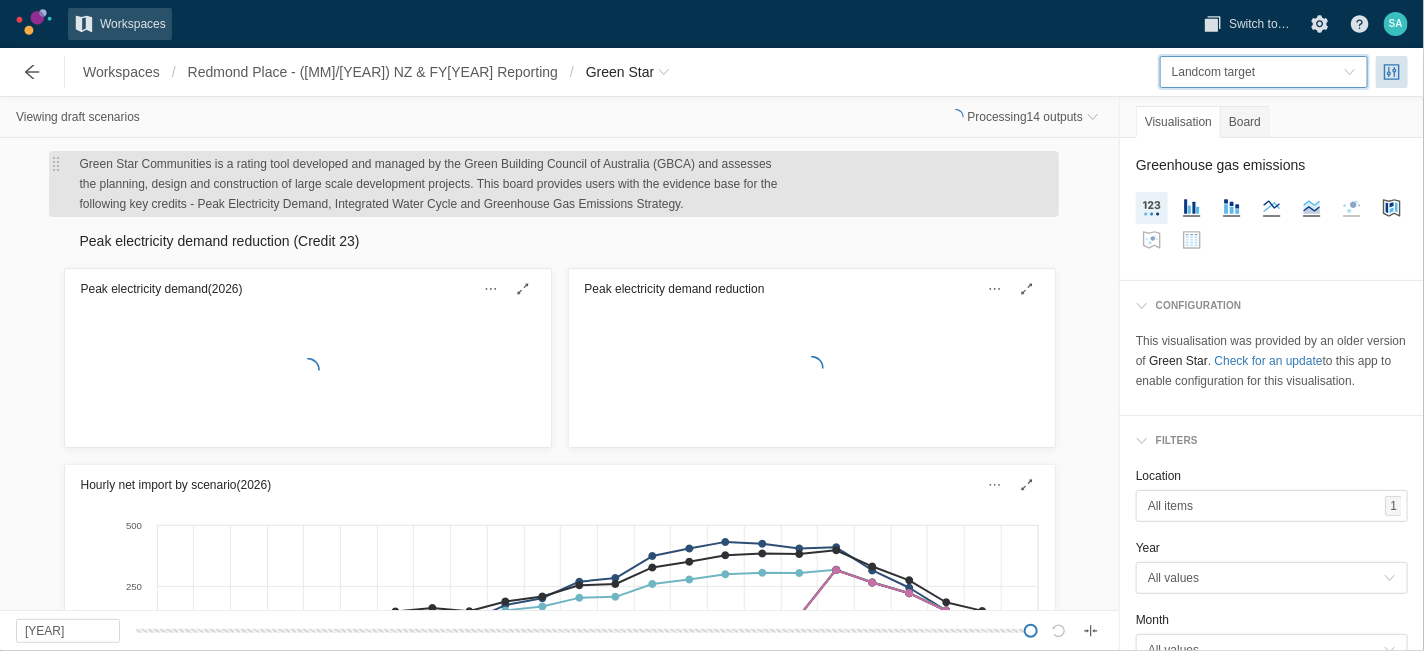 click at bounding box center (554, 184) 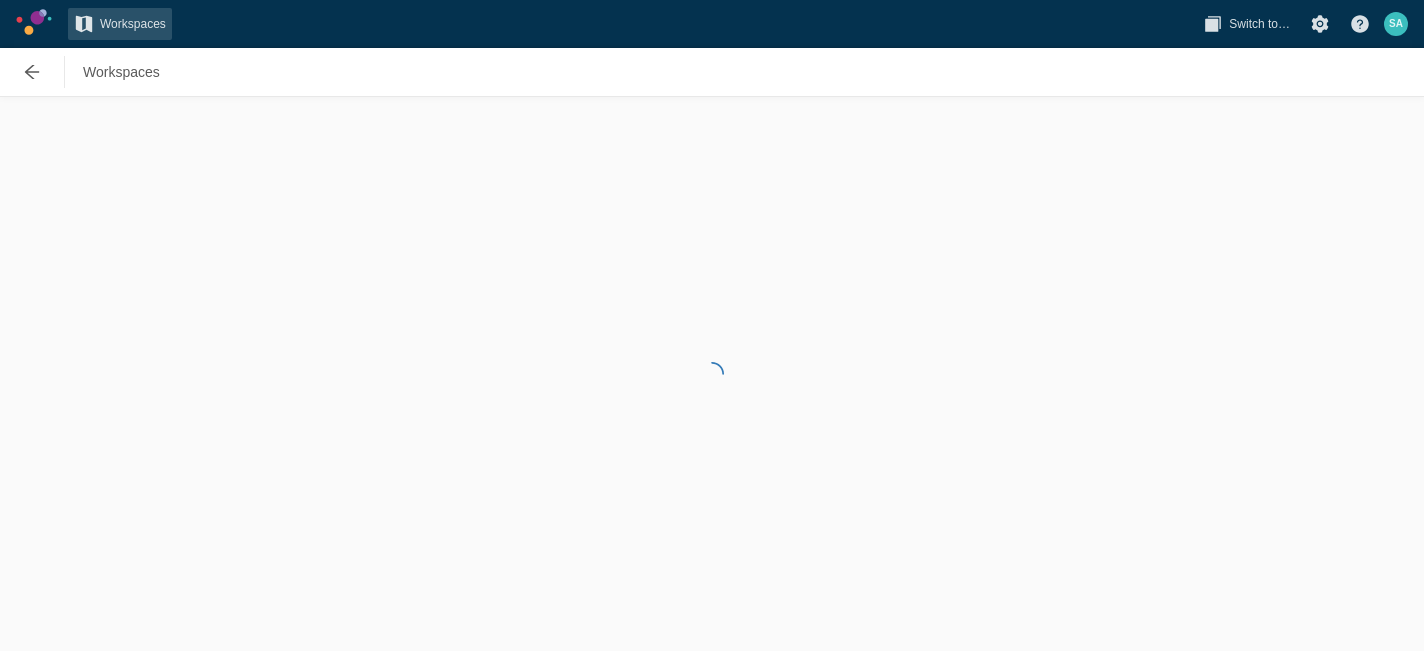 scroll, scrollTop: 0, scrollLeft: 0, axis: both 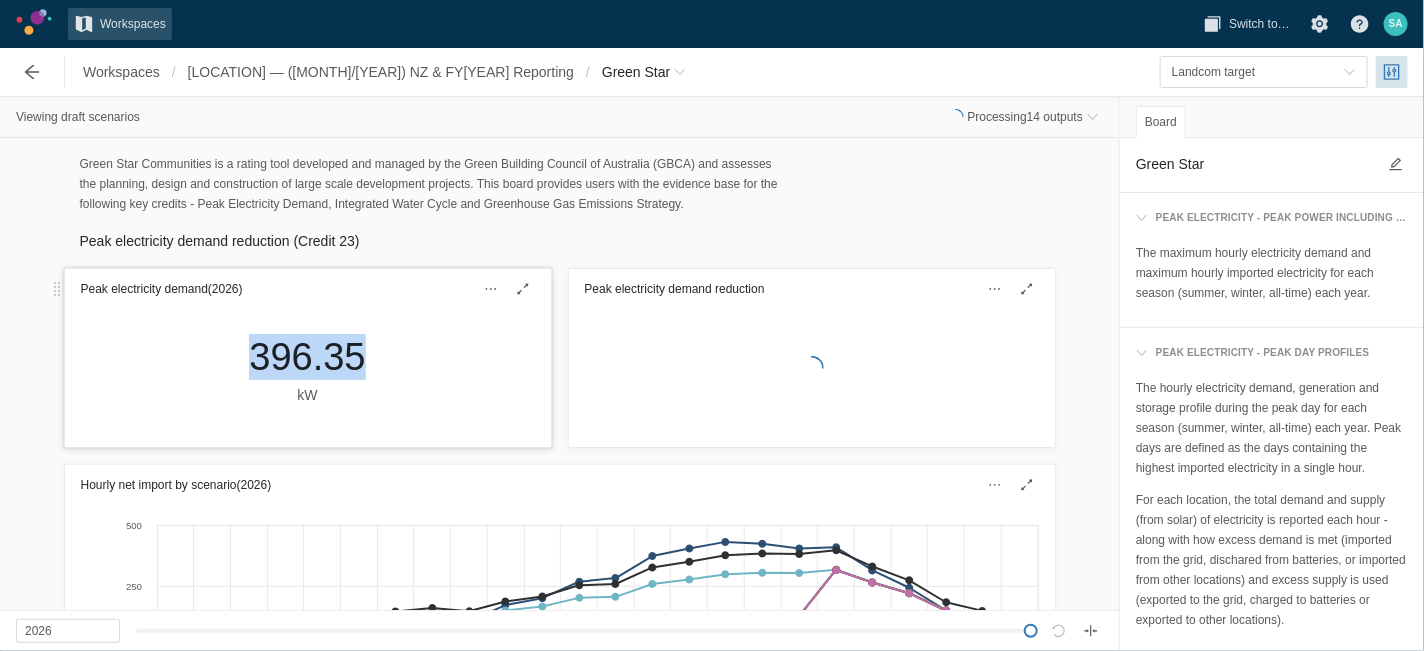 drag, startPoint x: 234, startPoint y: 359, endPoint x: 354, endPoint y: 356, distance: 120.03749 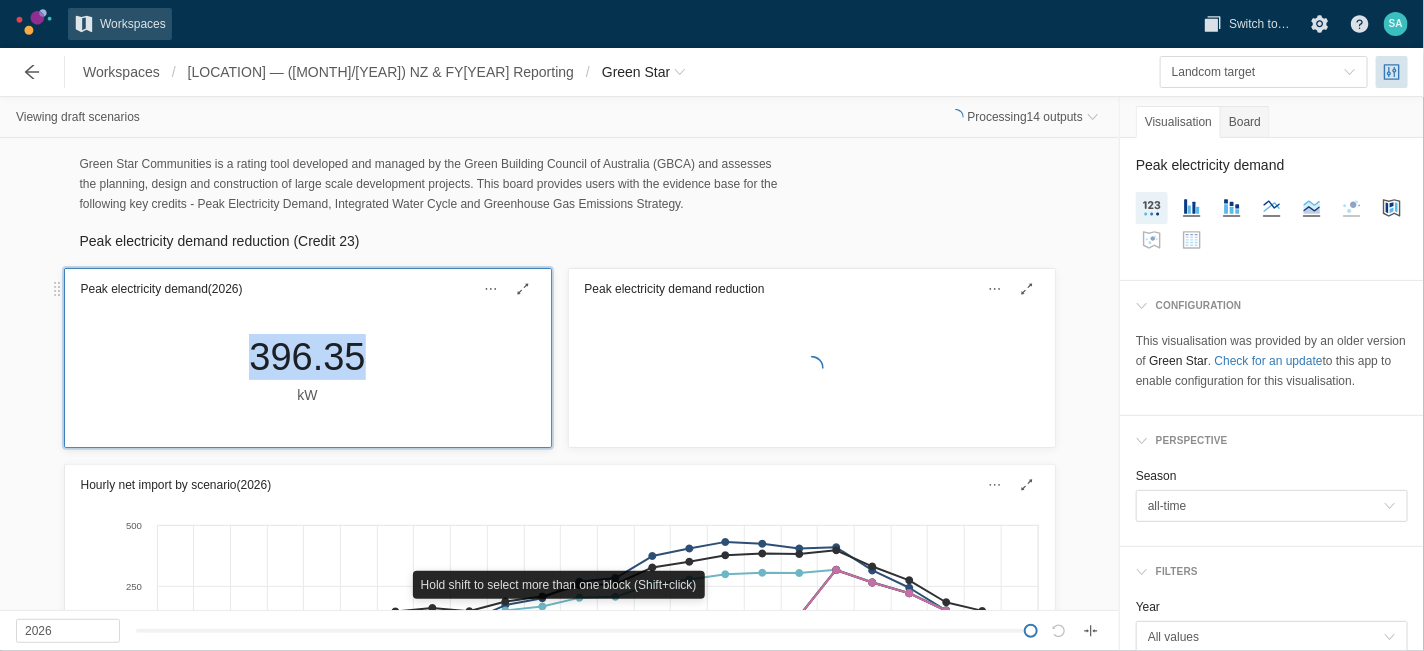 copy on "396.35" 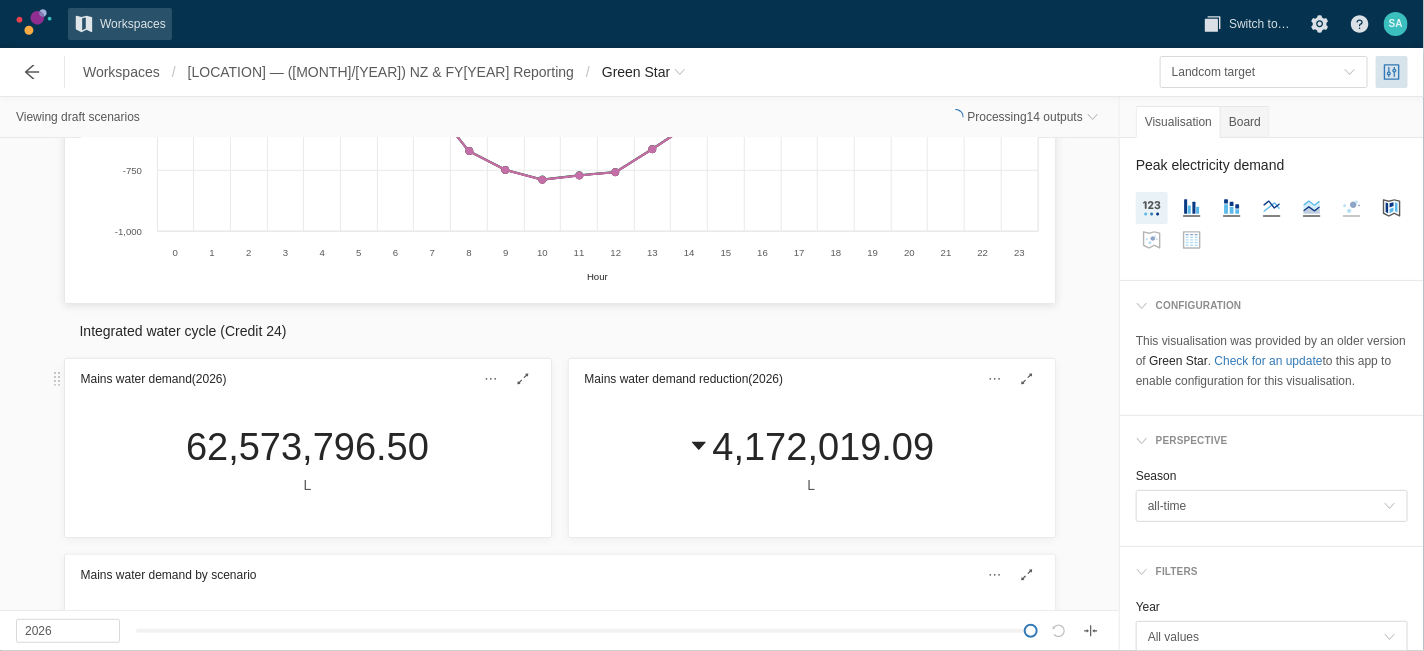 scroll, scrollTop: 665, scrollLeft: 0, axis: vertical 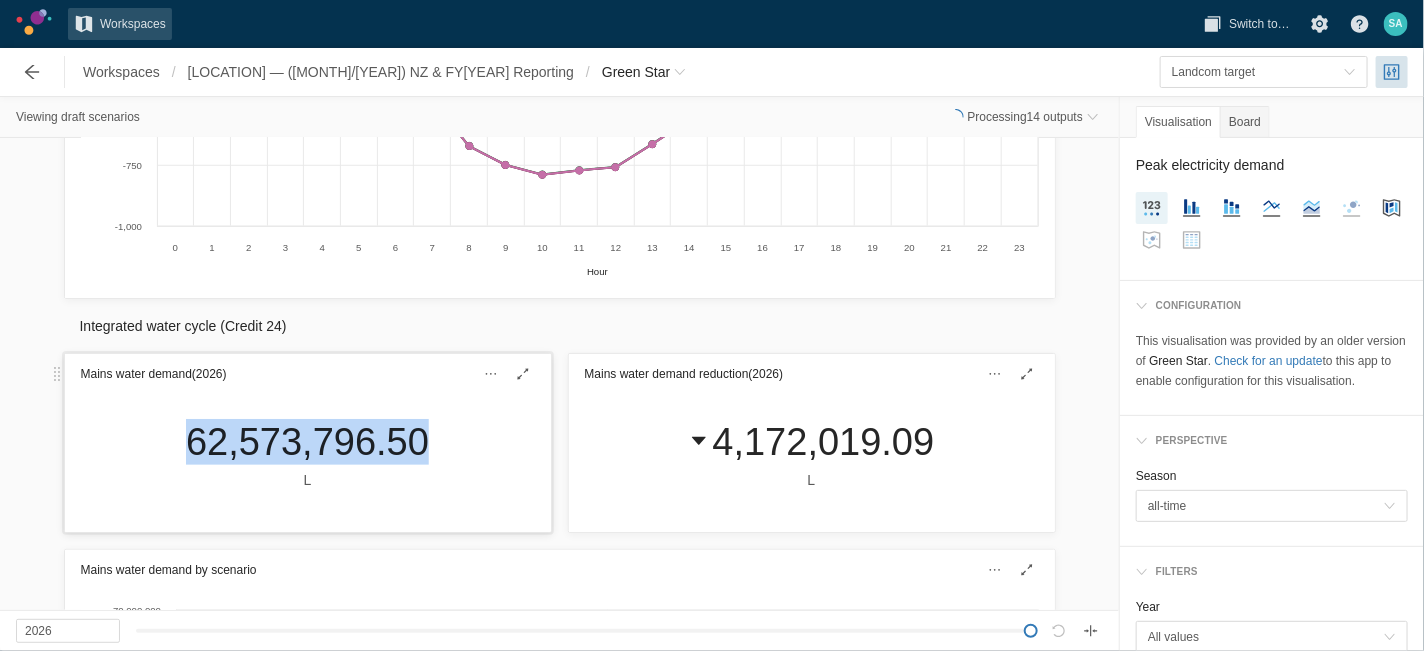 drag, startPoint x: 167, startPoint y: 447, endPoint x: 413, endPoint y: 456, distance: 246.16458 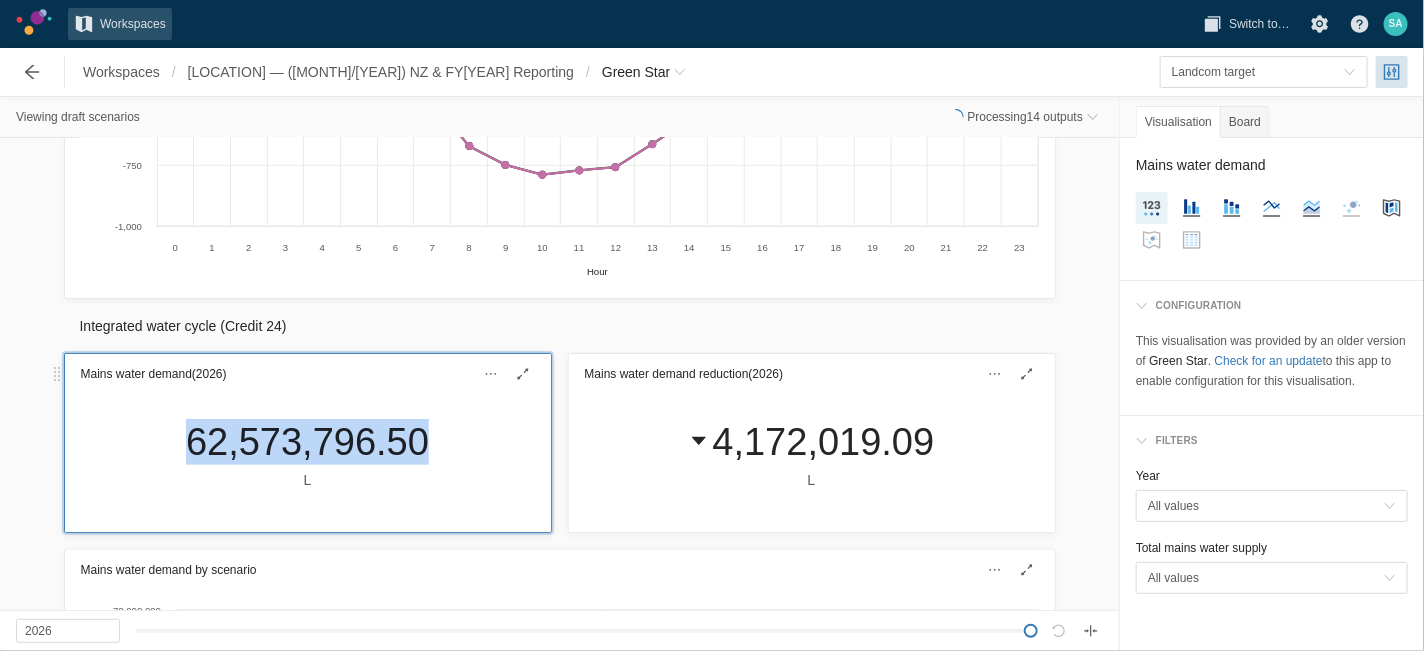 copy on "62,573,796.50" 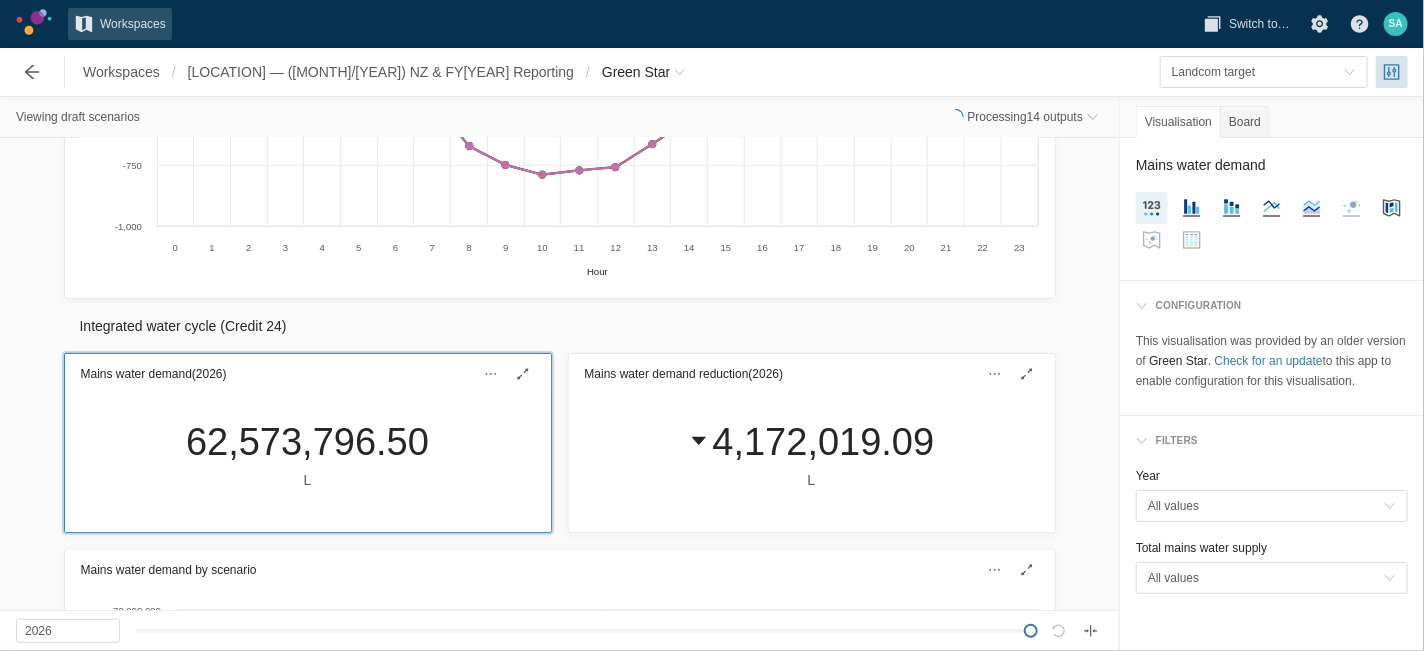 click on "Mains water demand  (2026) 62,573,796.50 L Mains water demand reduction  (2026) 4,172,019.09 L" at bounding box center (559, 443) 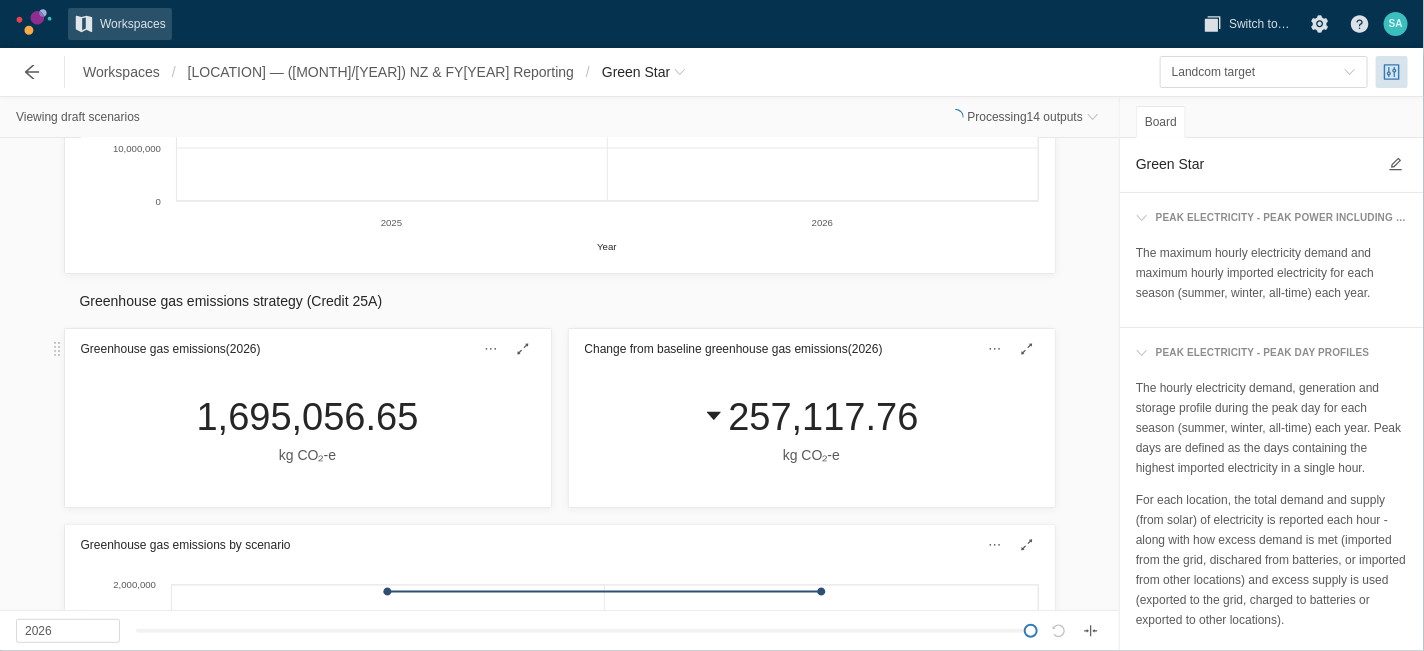 scroll, scrollTop: 1442, scrollLeft: 0, axis: vertical 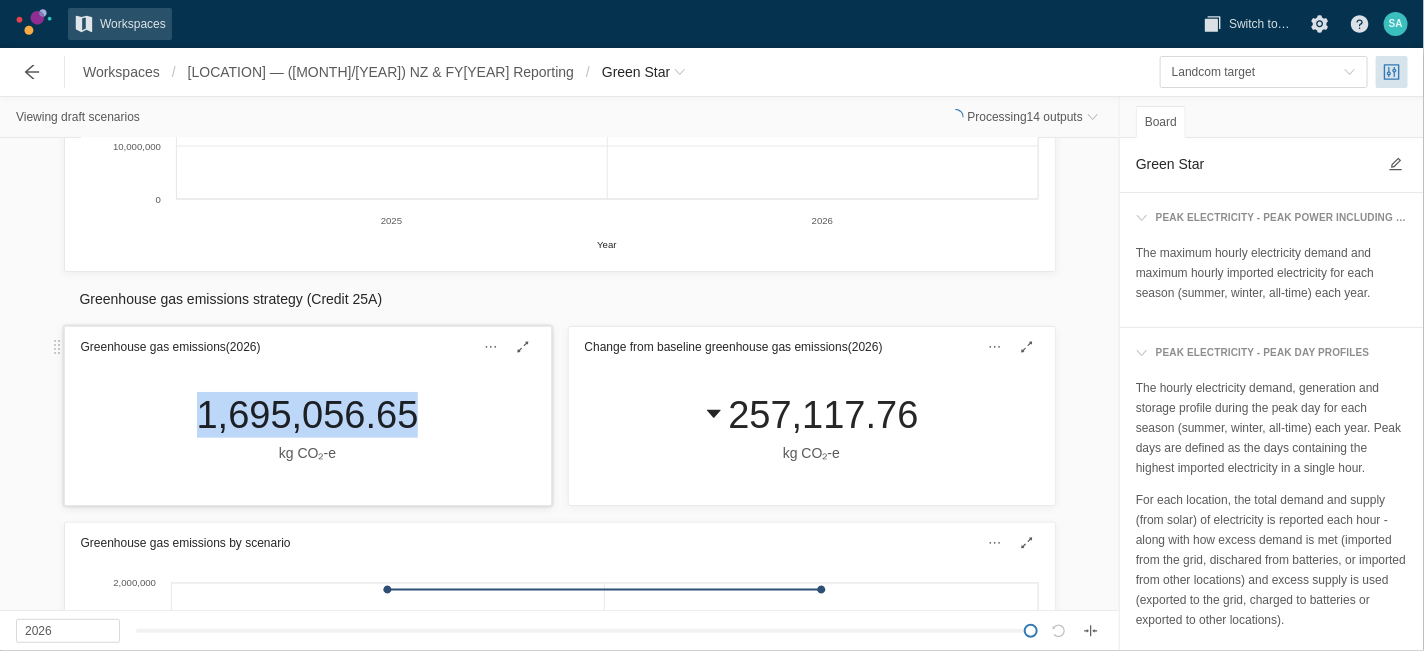 drag, startPoint x: 175, startPoint y: 421, endPoint x: 401, endPoint y: 424, distance: 226.01991 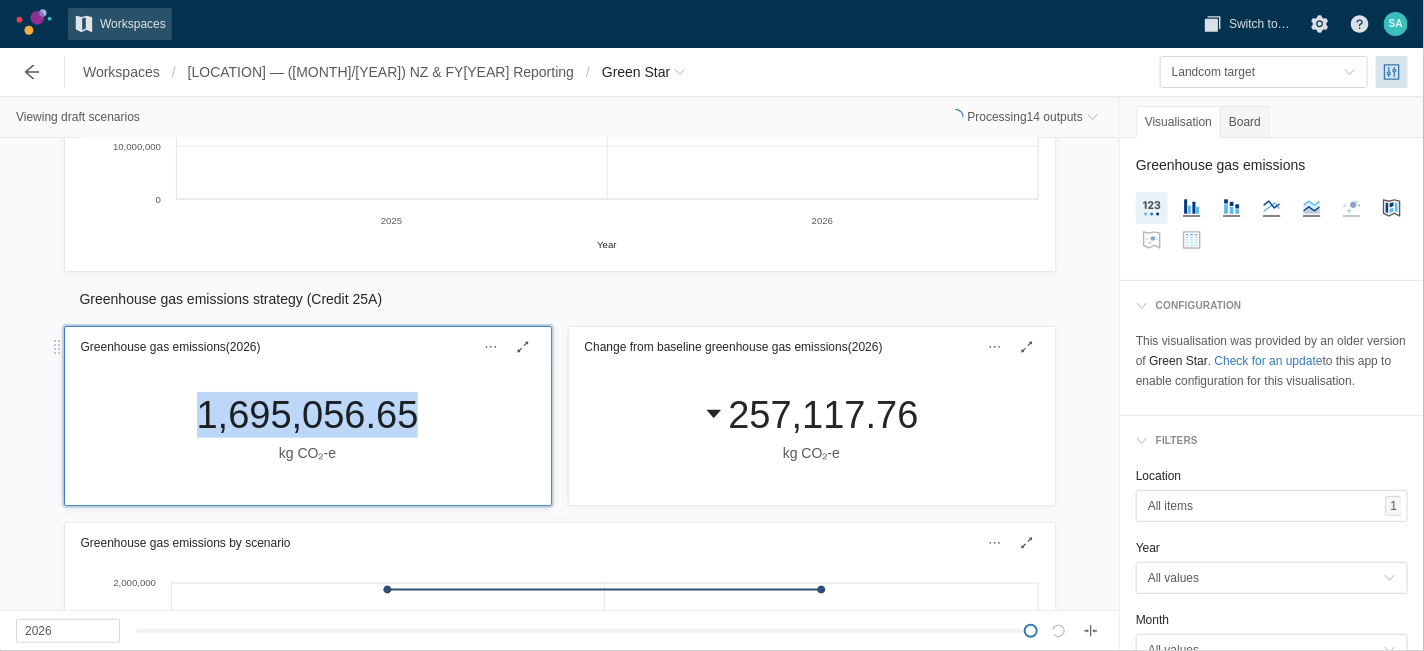 copy on "1,695,056.65" 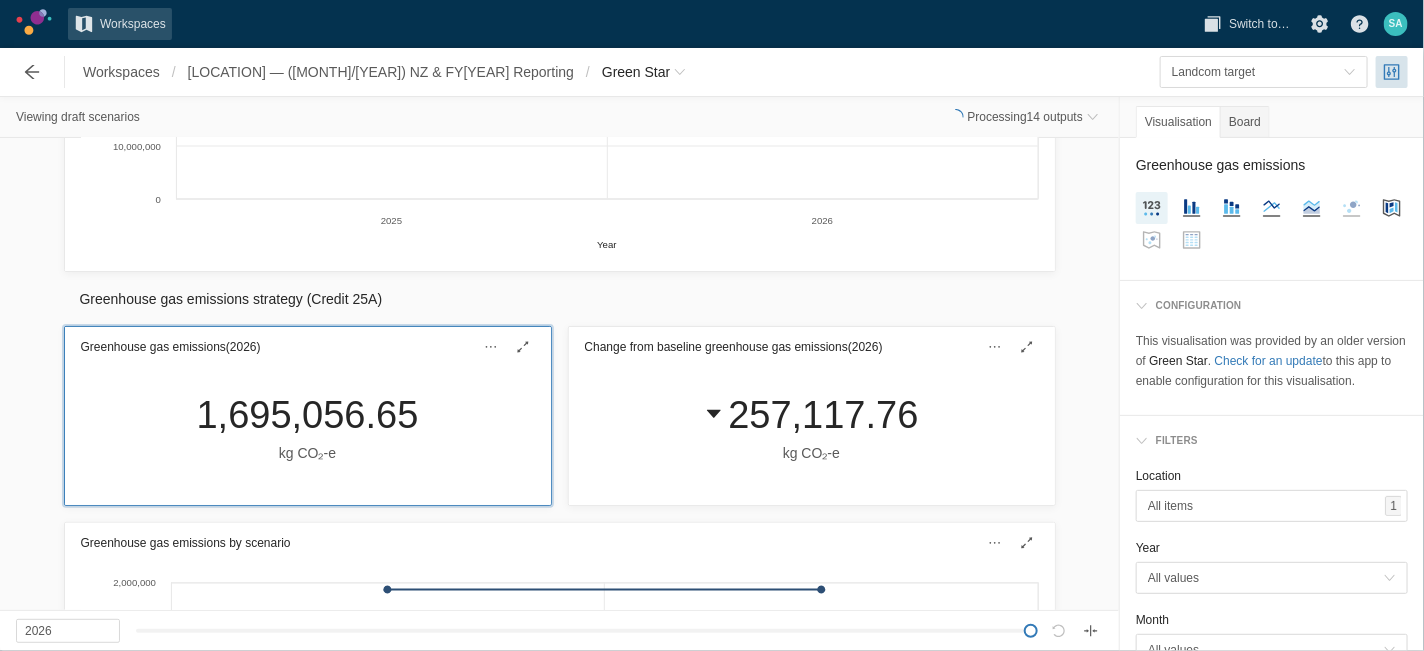 click on "Greenhouse gas emissions  (2026) 1,695,056.65 kg CO₂‑e Change from baseline greenhouse gas emissions  (2026) 257,117.76 kg CO₂‑e" at bounding box center [559, 416] 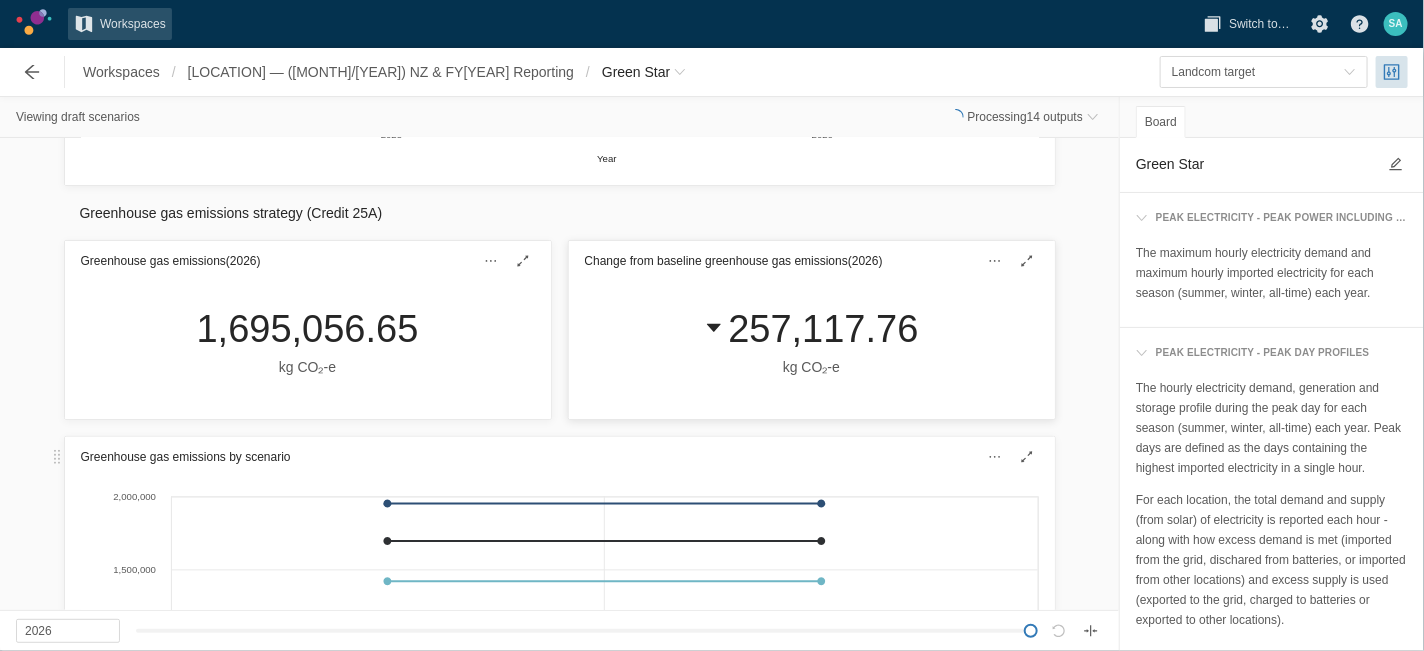 scroll, scrollTop: 1506, scrollLeft: 0, axis: vertical 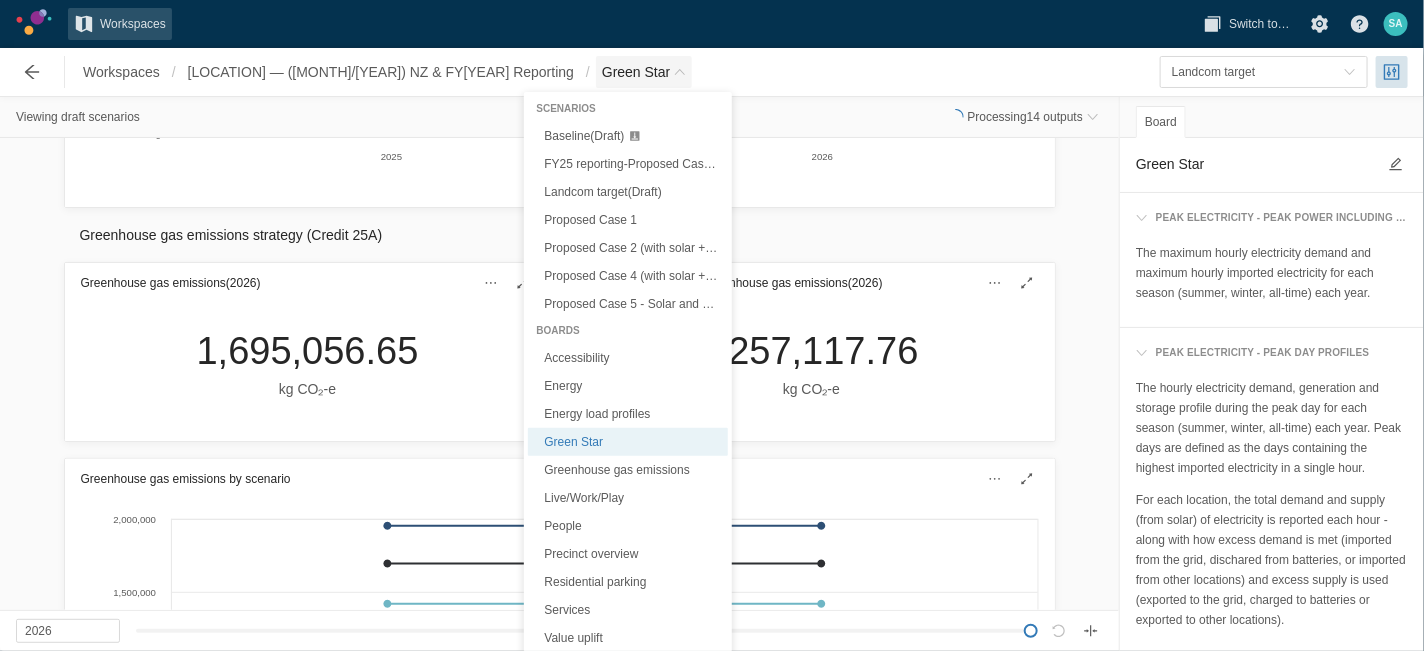click on "Green Star" at bounding box center [644, 72] 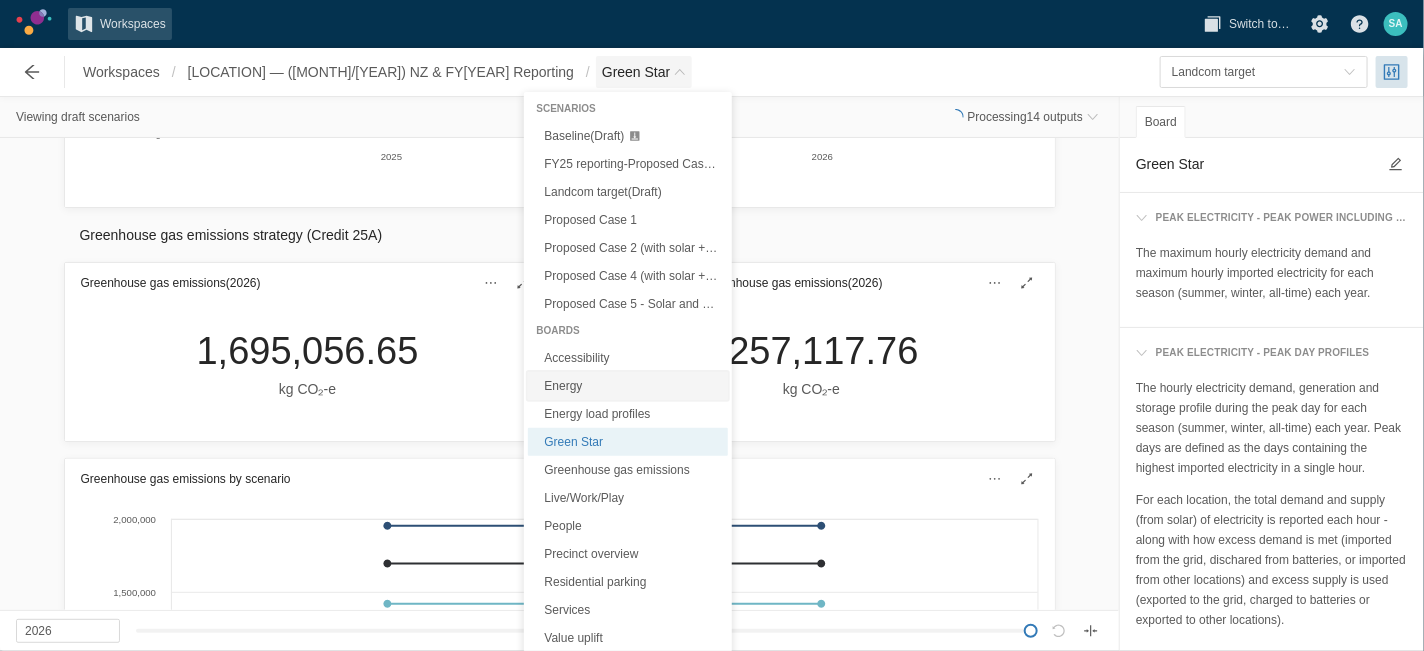 click on "Energy" at bounding box center (628, 386) 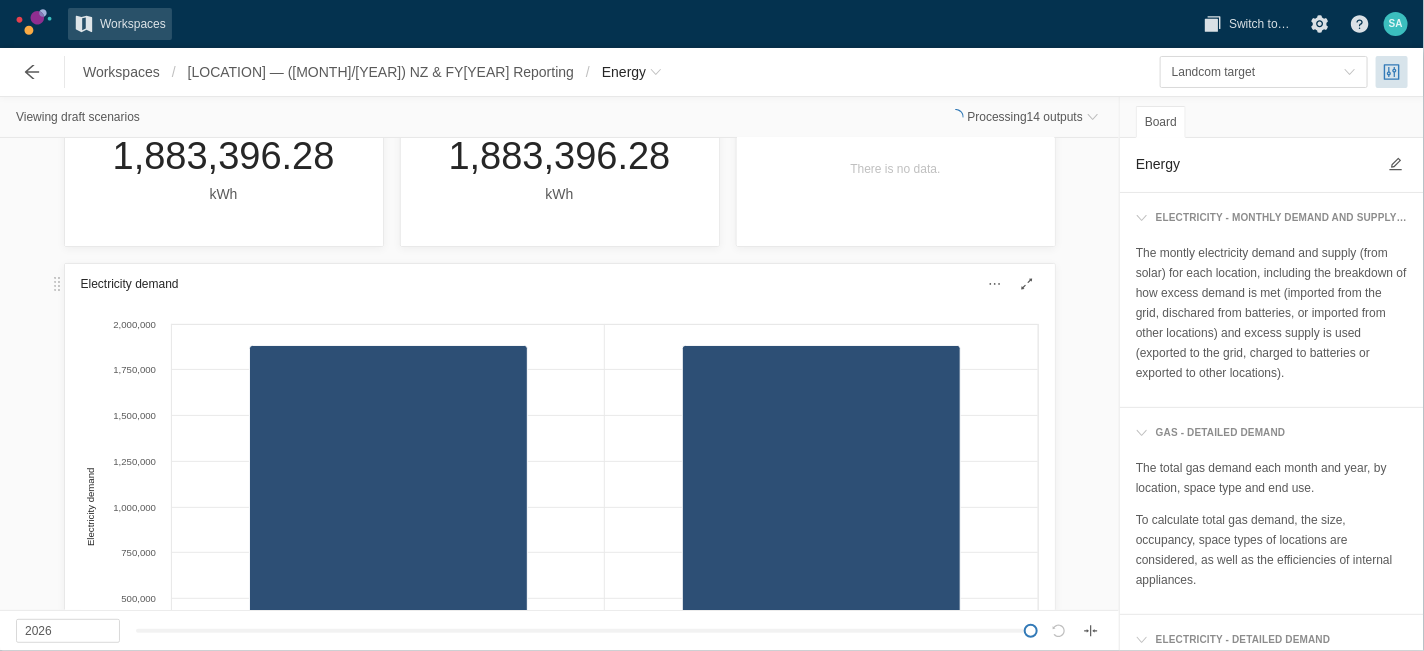 scroll, scrollTop: 0, scrollLeft: 0, axis: both 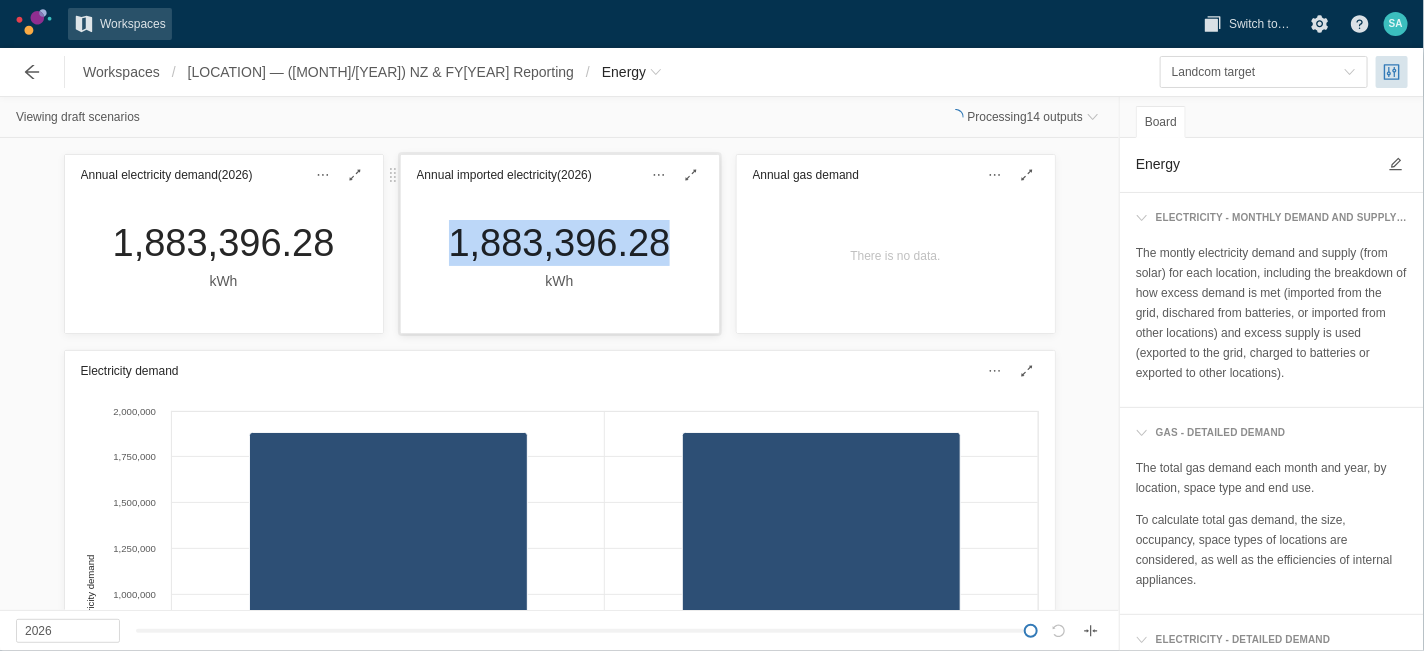 drag, startPoint x: 433, startPoint y: 236, endPoint x: 651, endPoint y: 259, distance: 219.20995 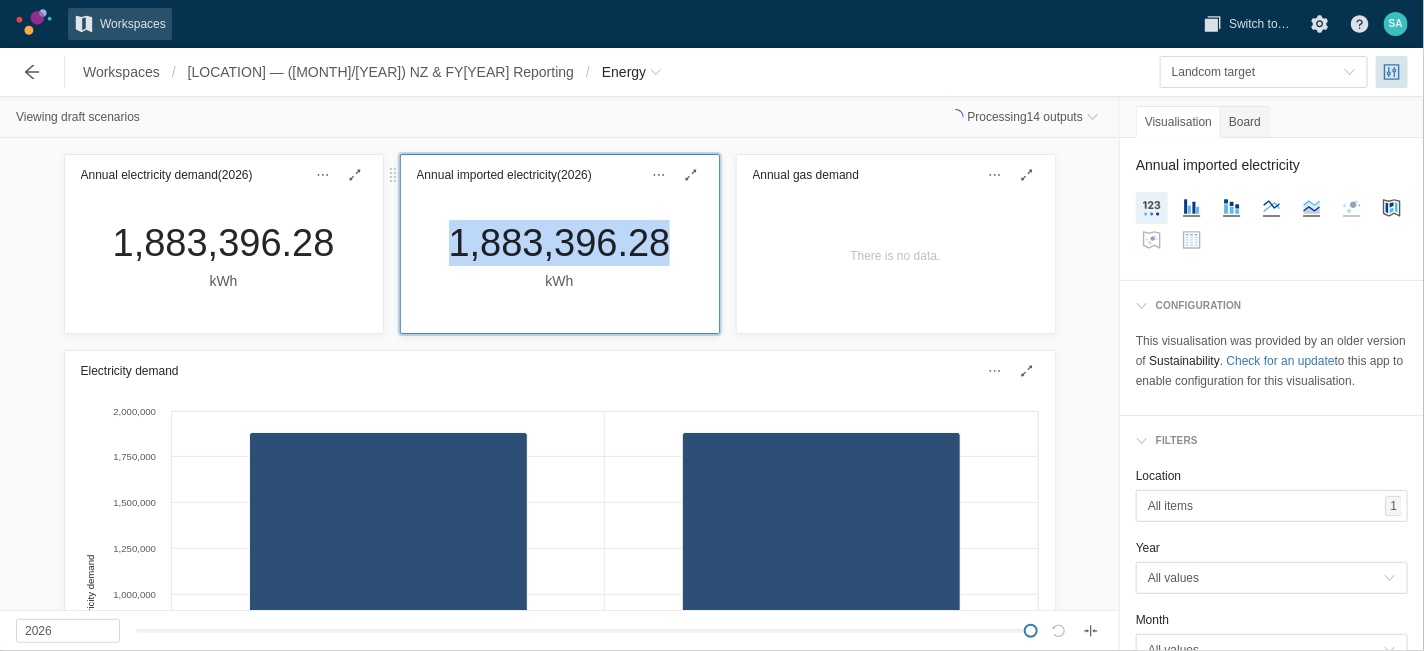 copy on "1,883,396.28" 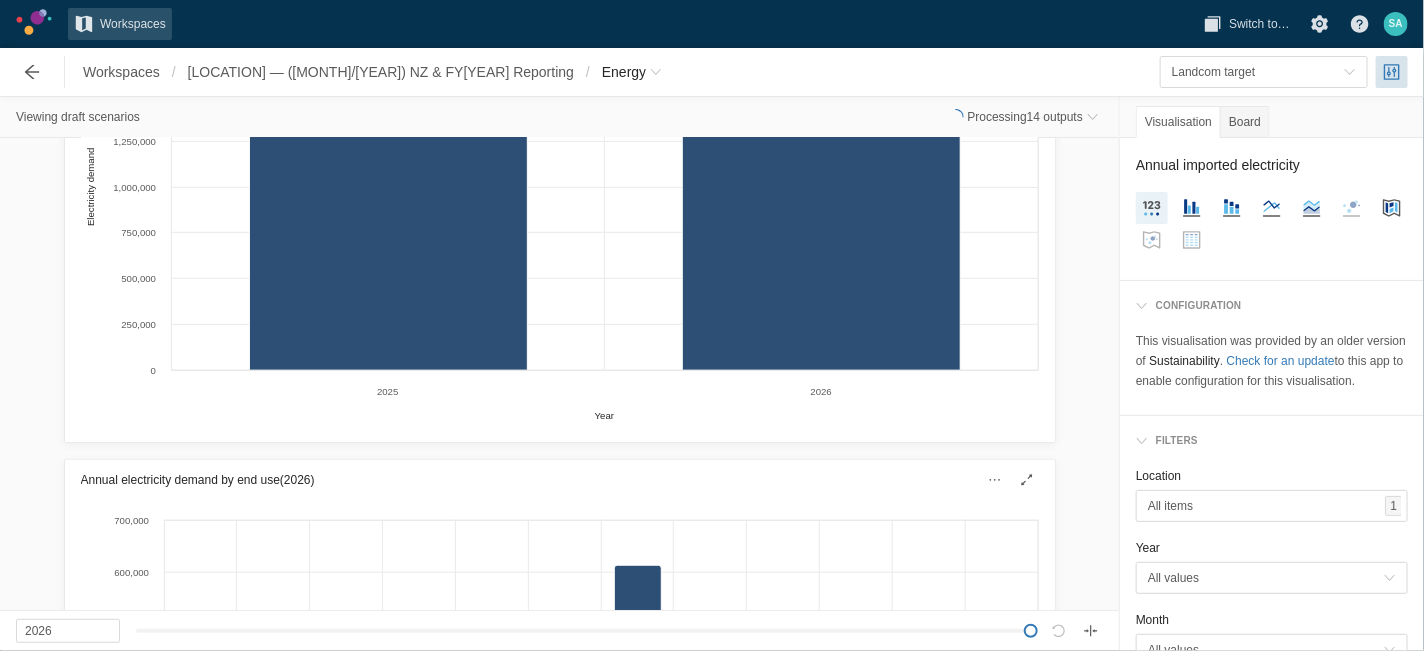 scroll, scrollTop: 0, scrollLeft: 0, axis: both 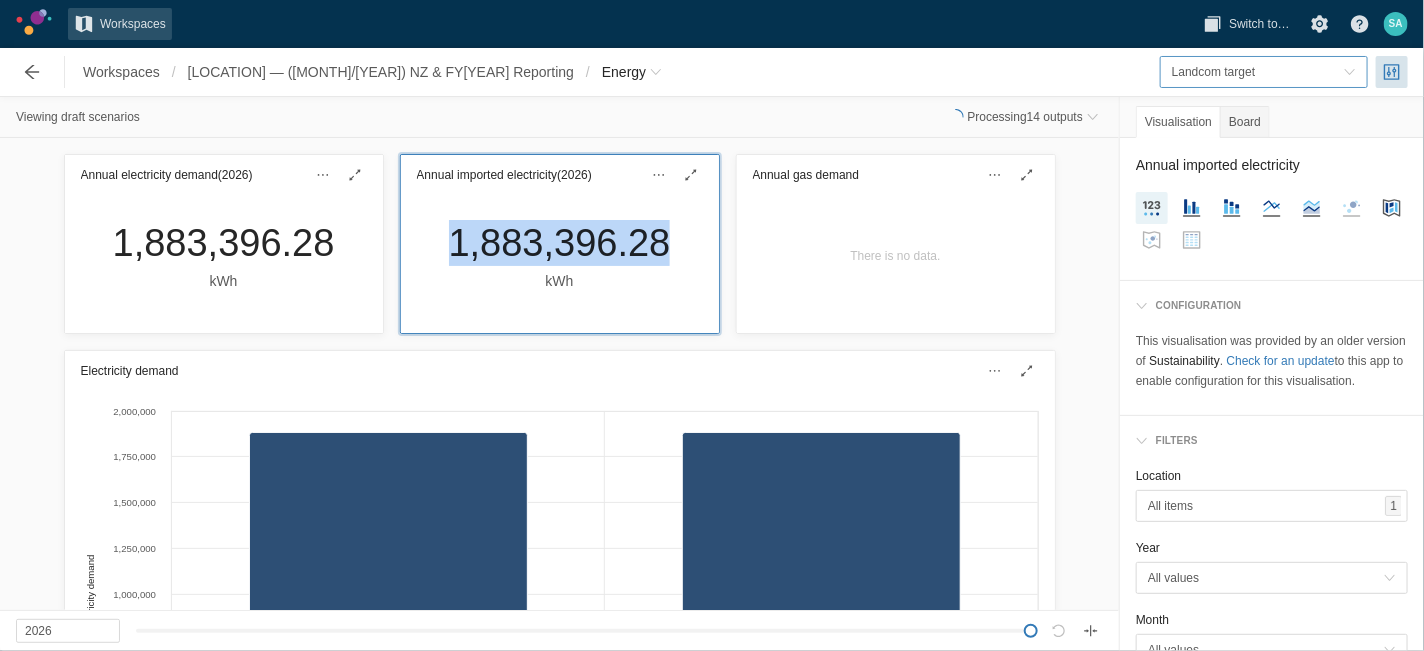 click on "Landcom target" at bounding box center [1258, 72] 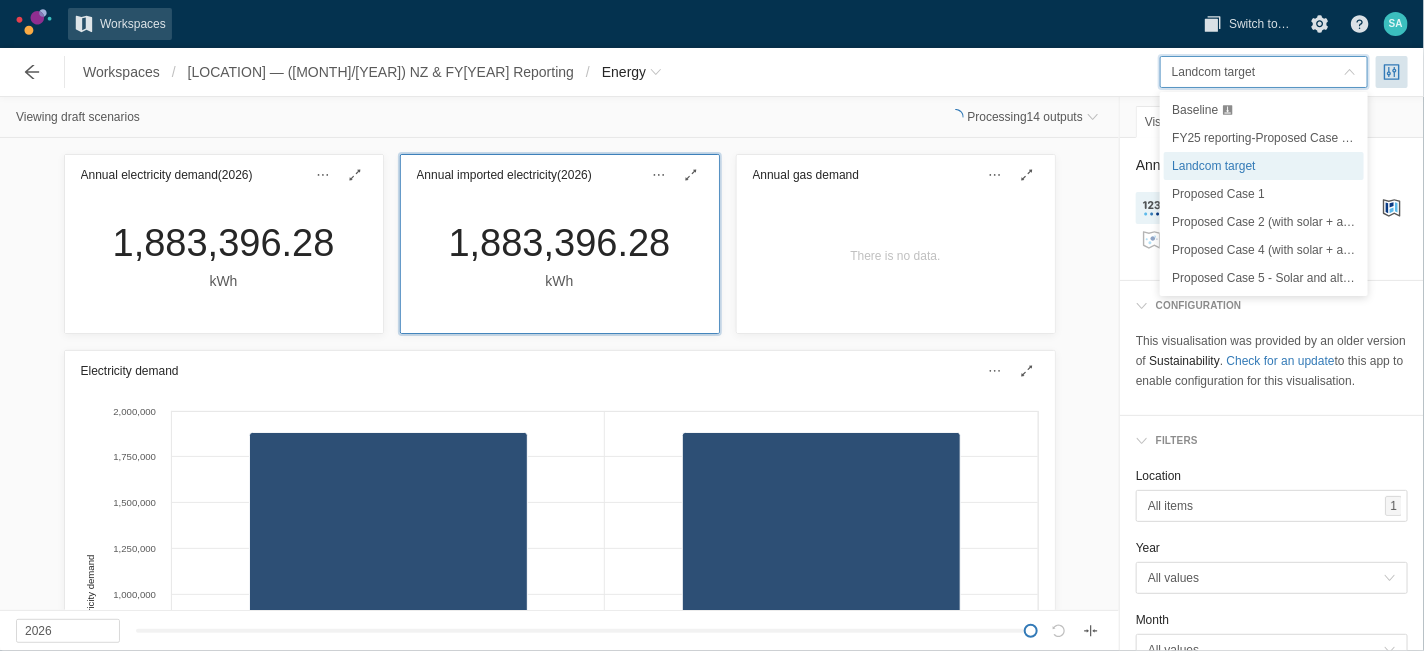 click on "FY[YEAR] reporting-Proposed Case [NUMBER] (with solar + alt water irrigation and toilet flushing)" at bounding box center (1264, 138) 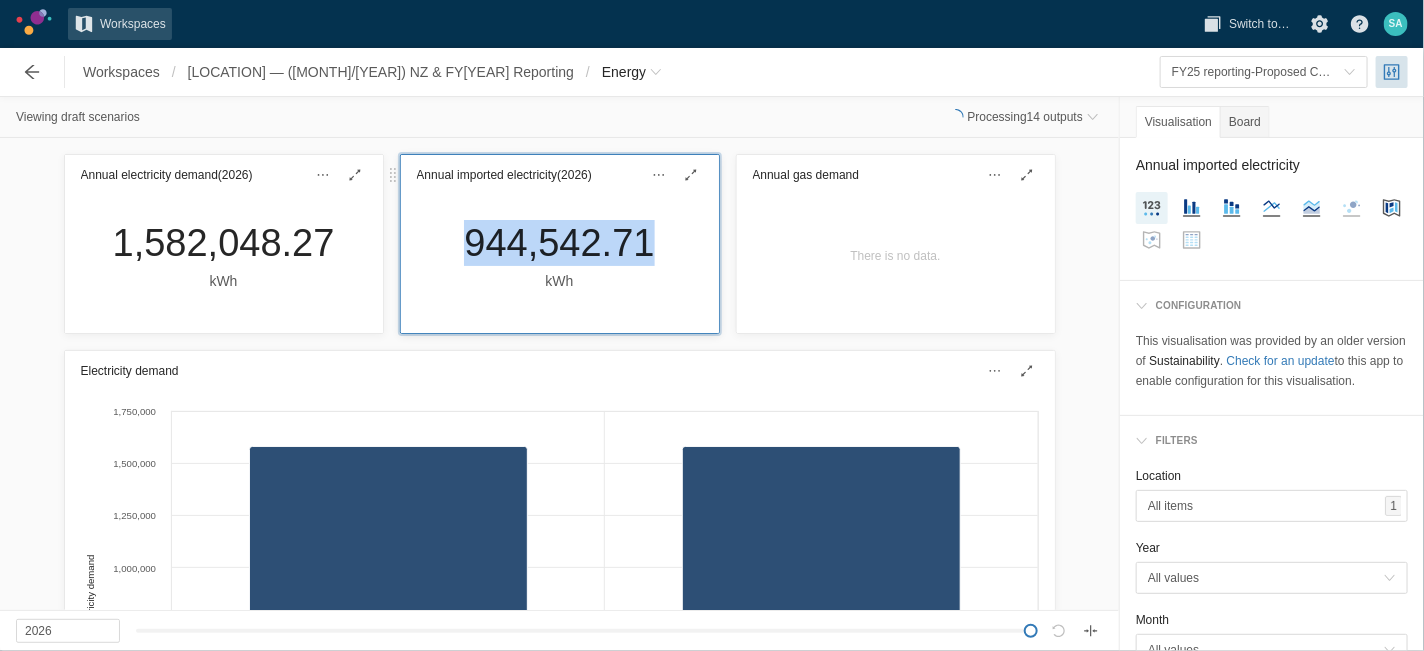 drag, startPoint x: 434, startPoint y: 259, endPoint x: 640, endPoint y: 255, distance: 206.03883 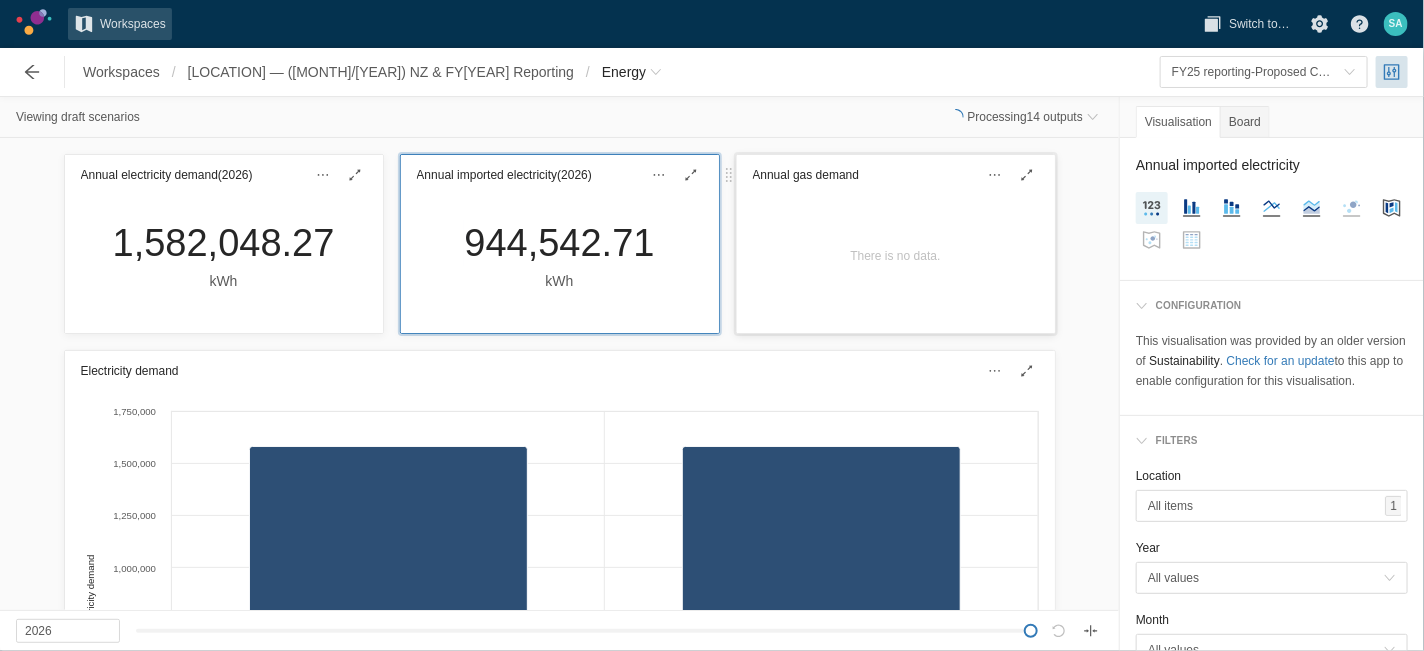click on "There is no data." at bounding box center (896, 264) 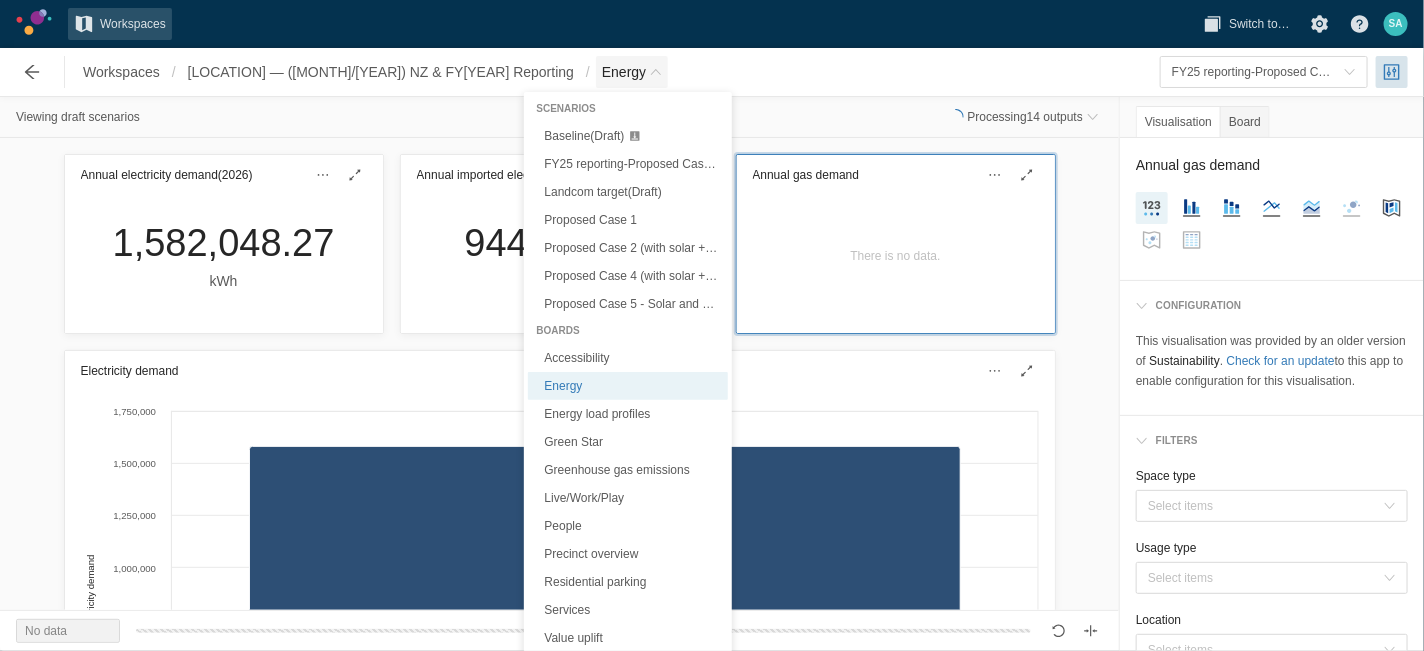 click at bounding box center (656, 72) 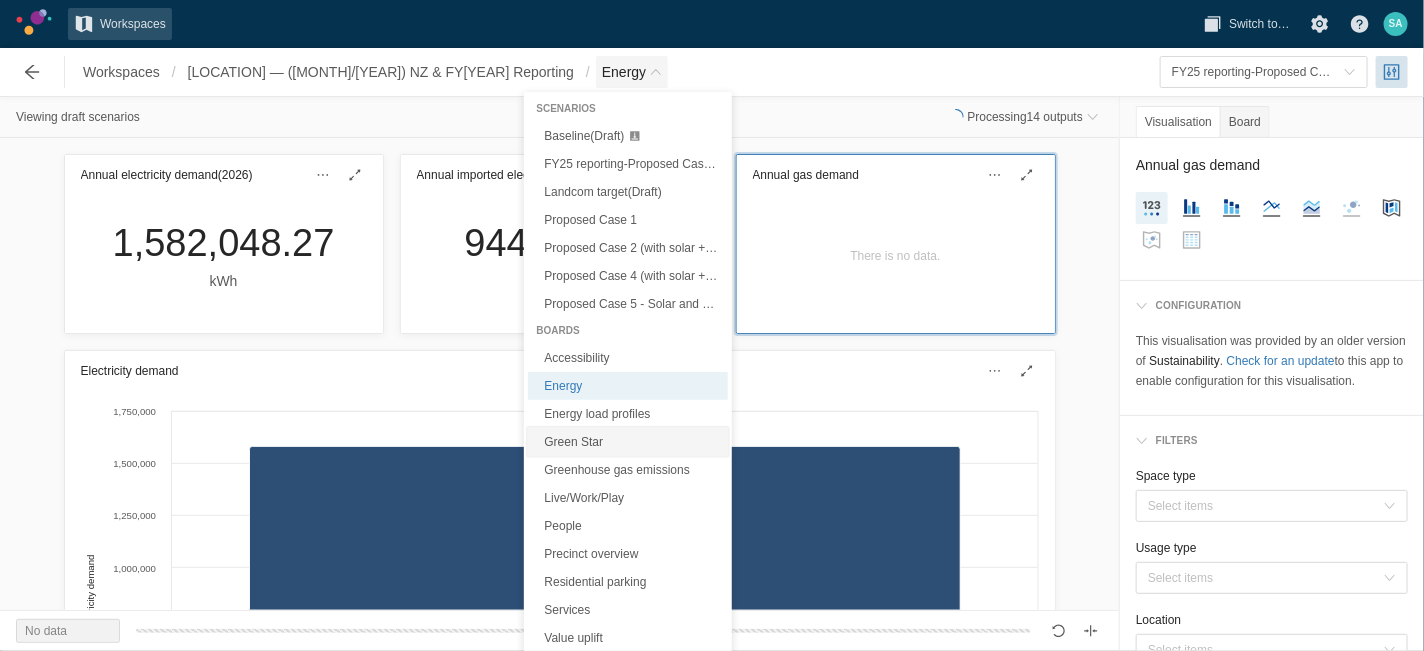 click on "Green Star" at bounding box center (628, 442) 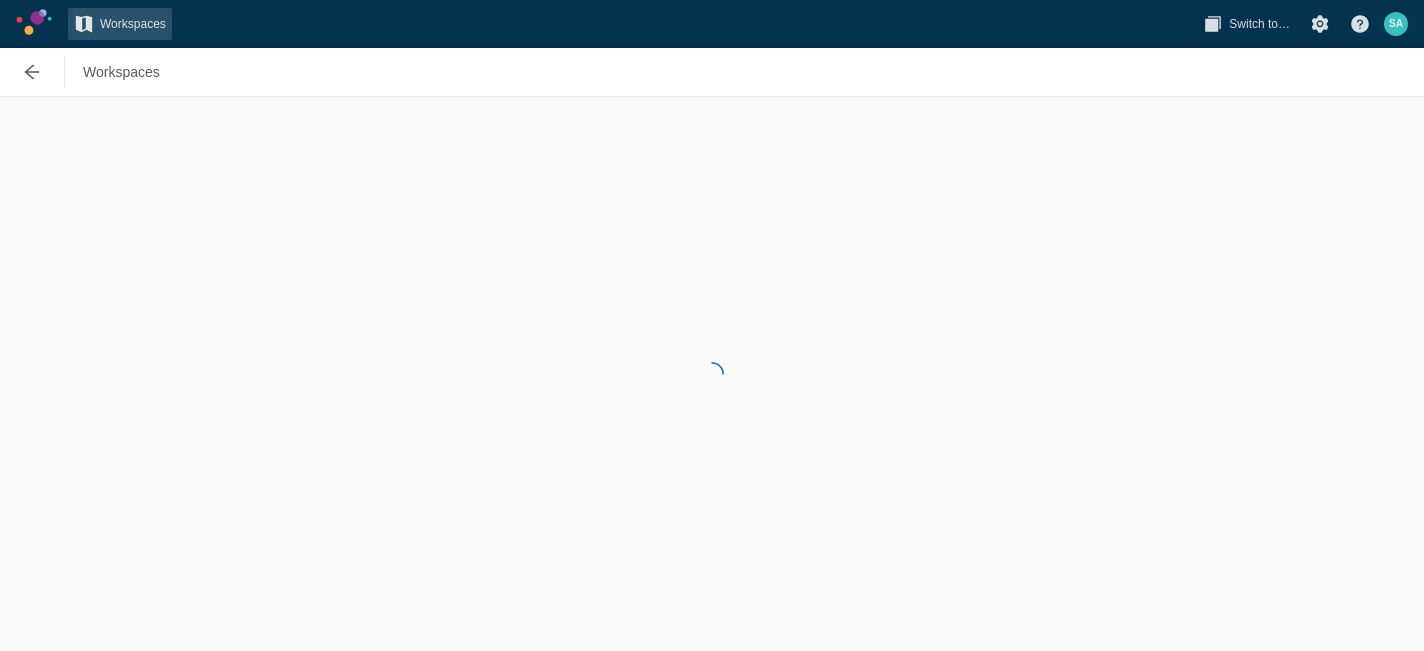 scroll, scrollTop: 0, scrollLeft: 0, axis: both 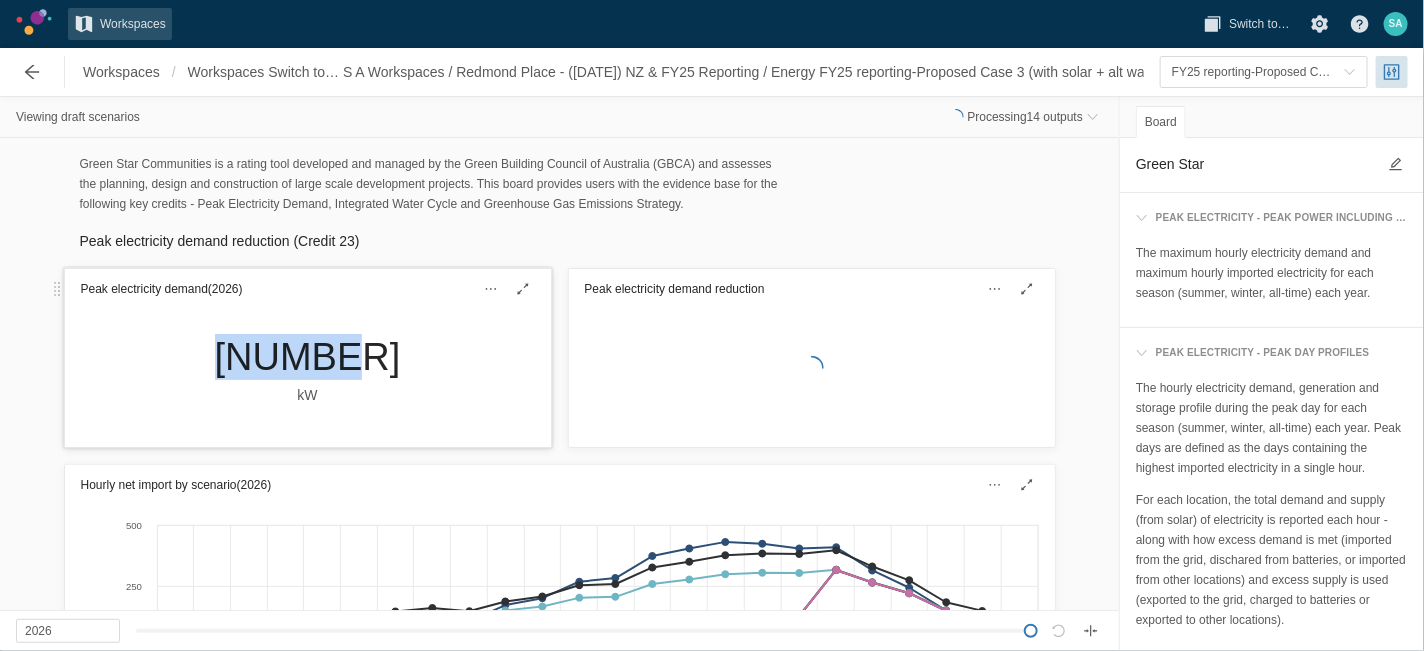 drag, startPoint x: 228, startPoint y: 369, endPoint x: 358, endPoint y: 369, distance: 130 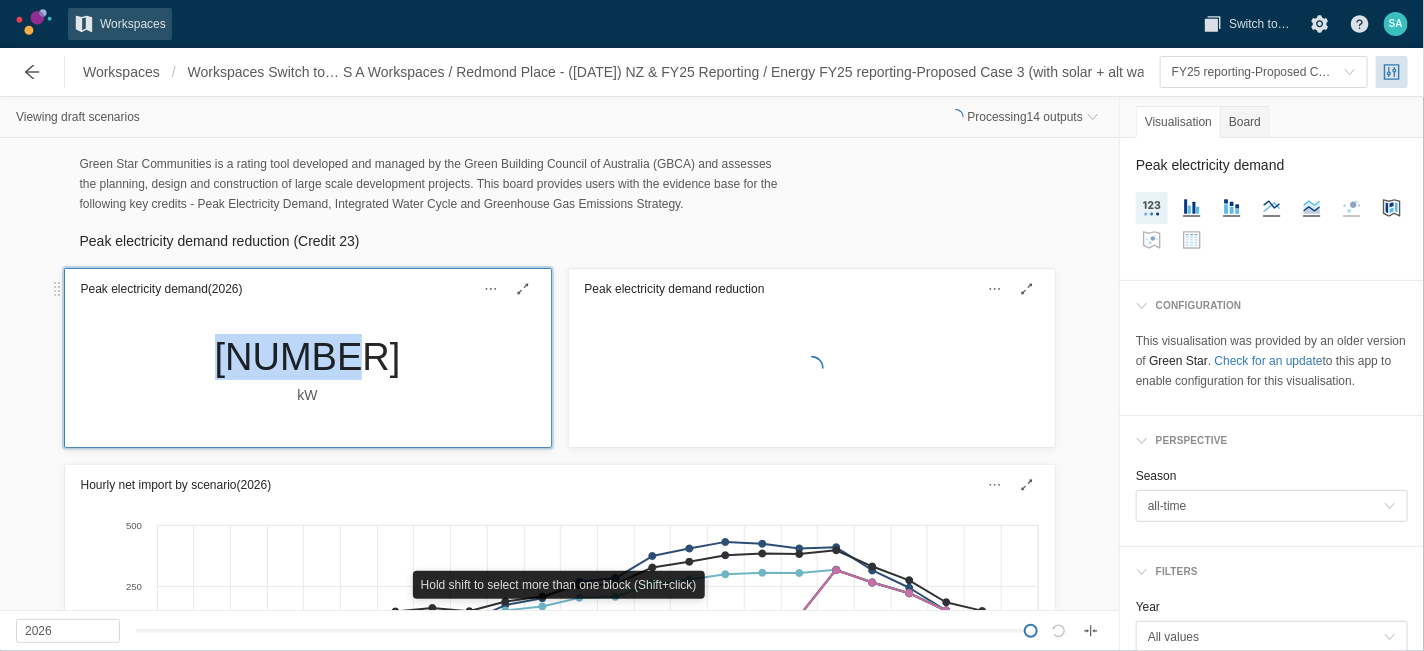 copy on "316.44" 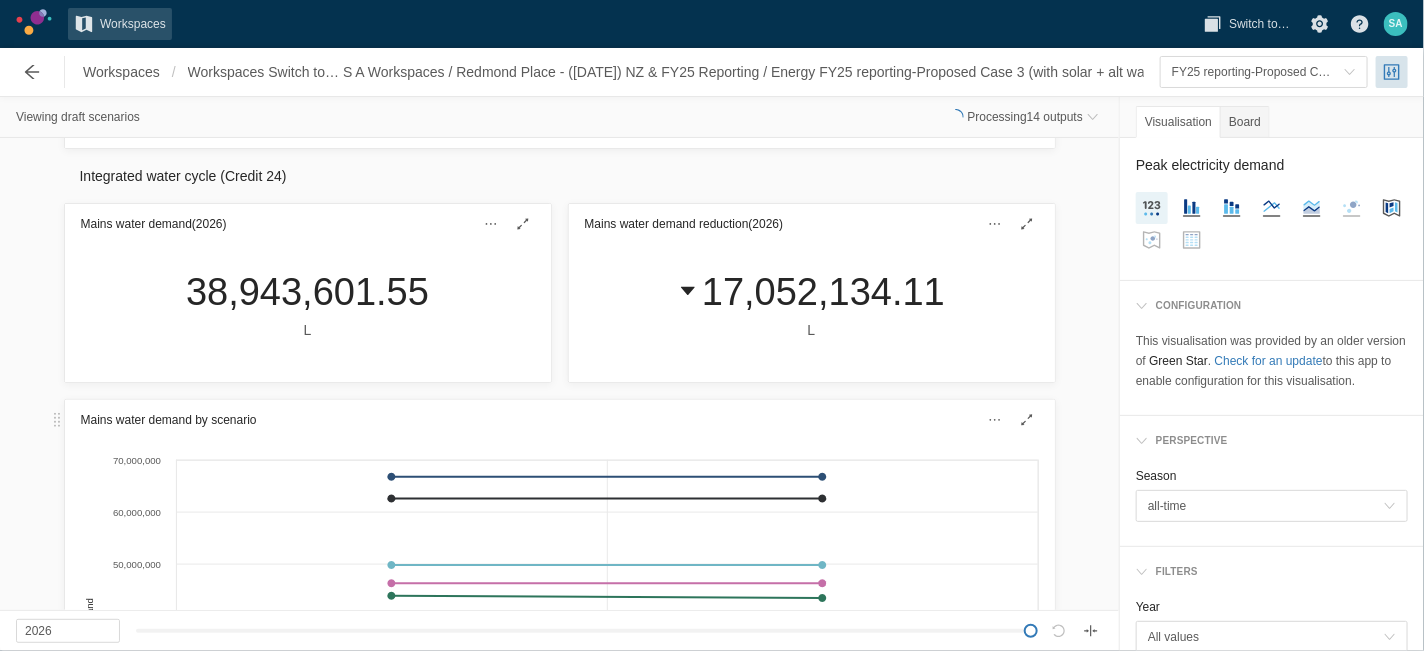 scroll, scrollTop: 817, scrollLeft: 0, axis: vertical 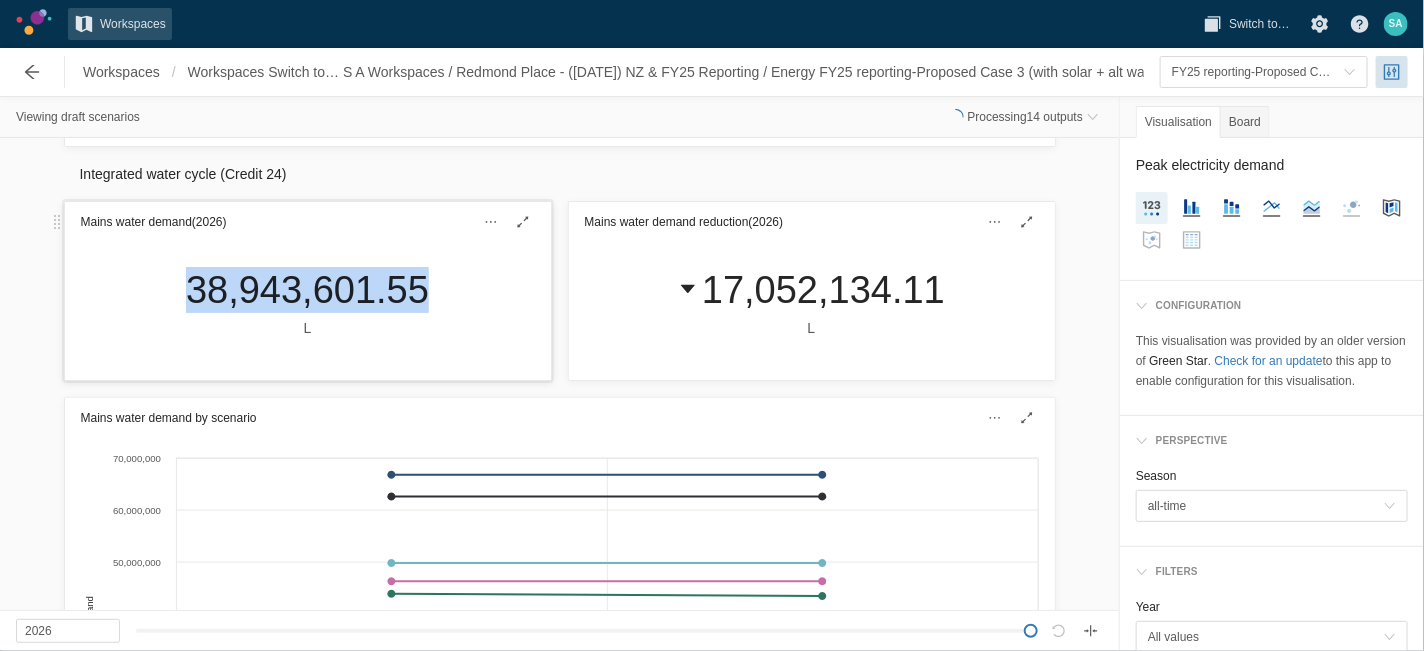 drag, startPoint x: 168, startPoint y: 294, endPoint x: 406, endPoint y: 289, distance: 238.05252 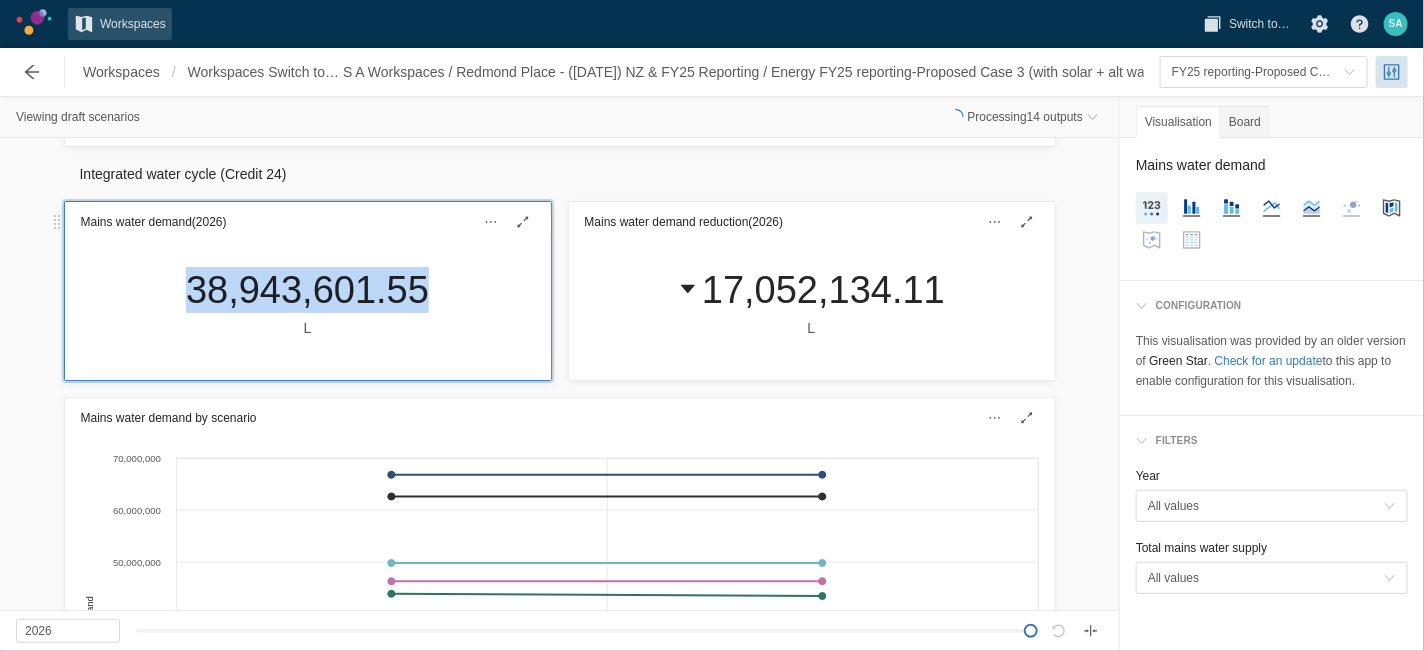 copy on "[NUMBER]" 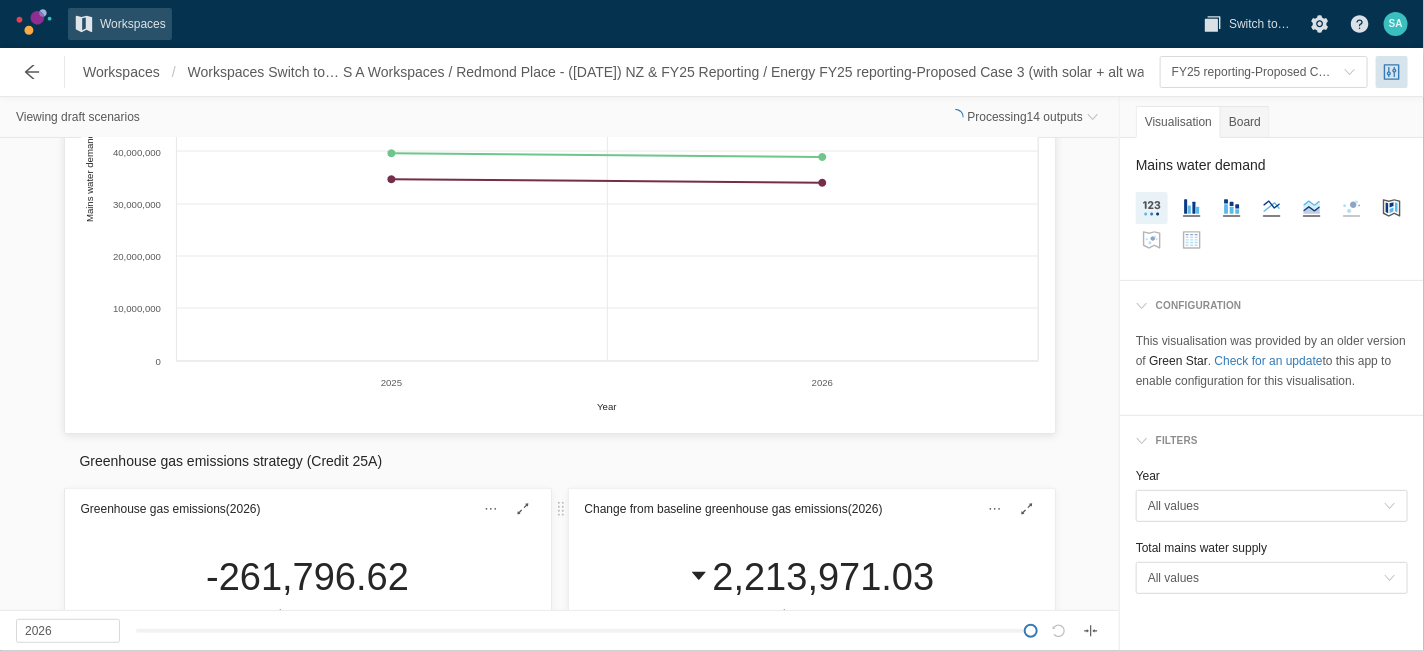 scroll, scrollTop: 1405, scrollLeft: 0, axis: vertical 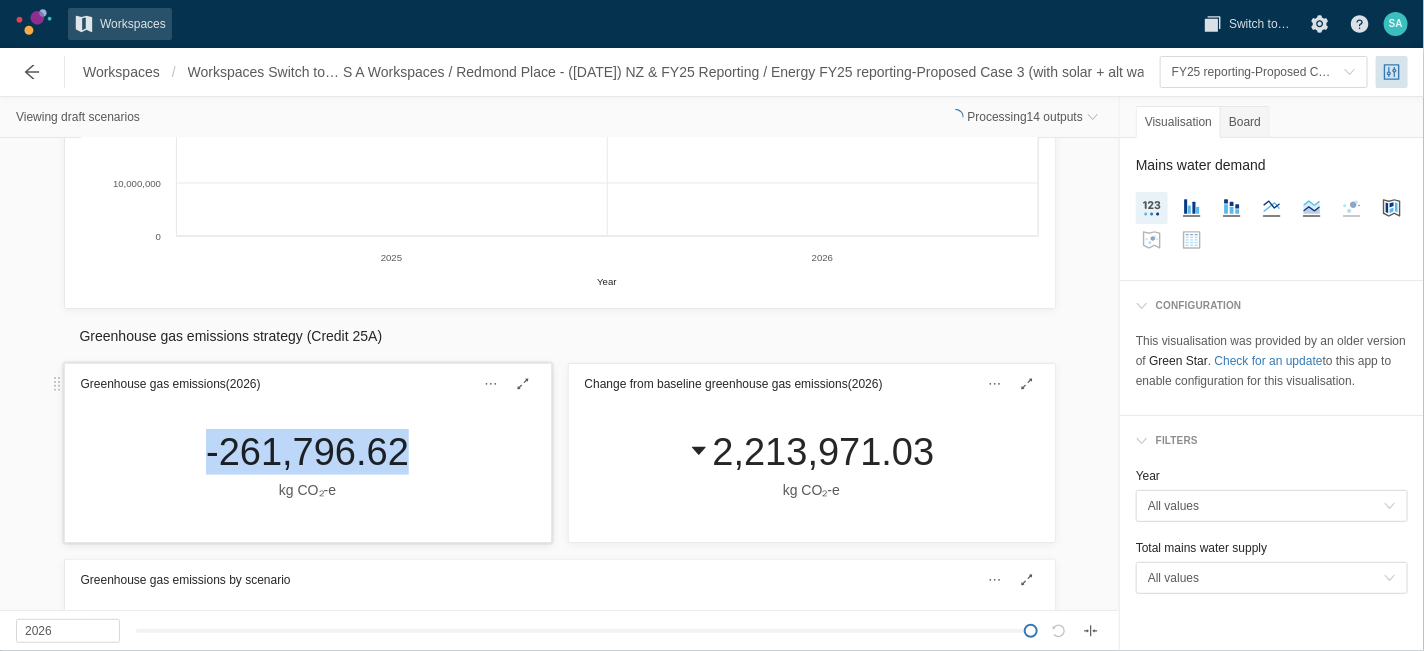 drag, startPoint x: 189, startPoint y: 447, endPoint x: 393, endPoint y: 448, distance: 204.00246 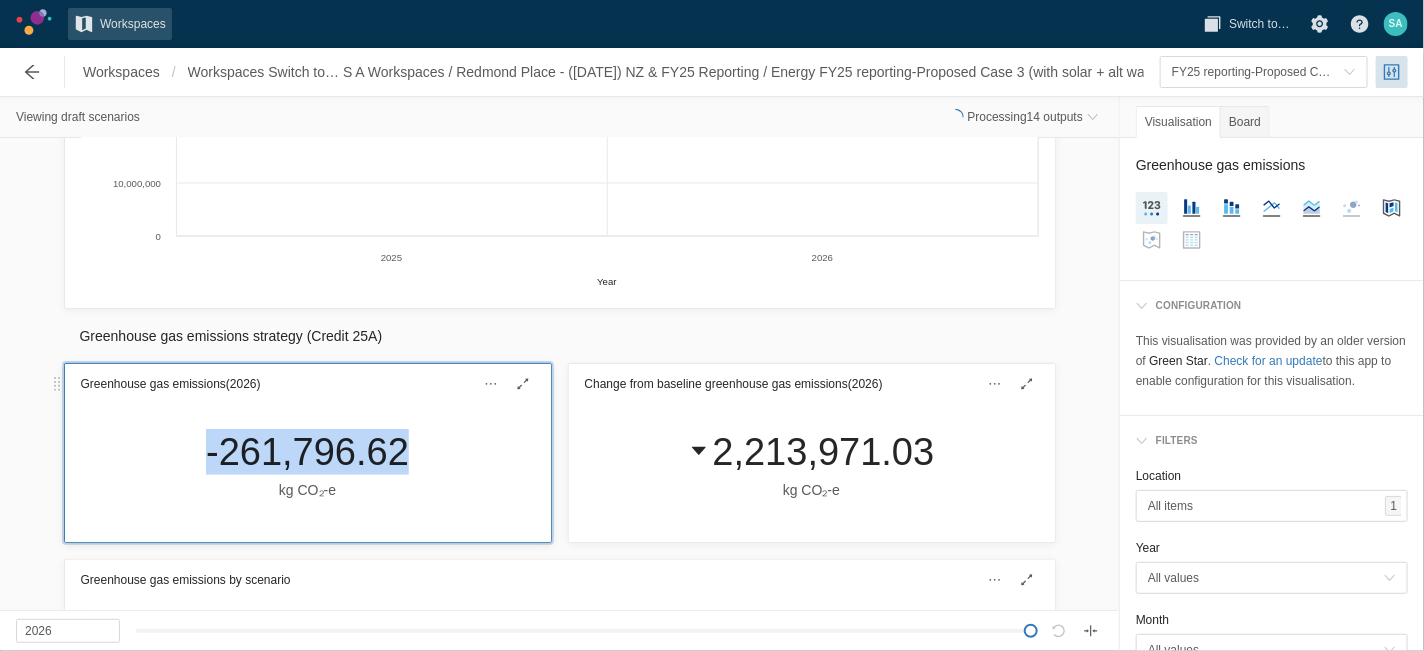 copy on "[NUMBER]" 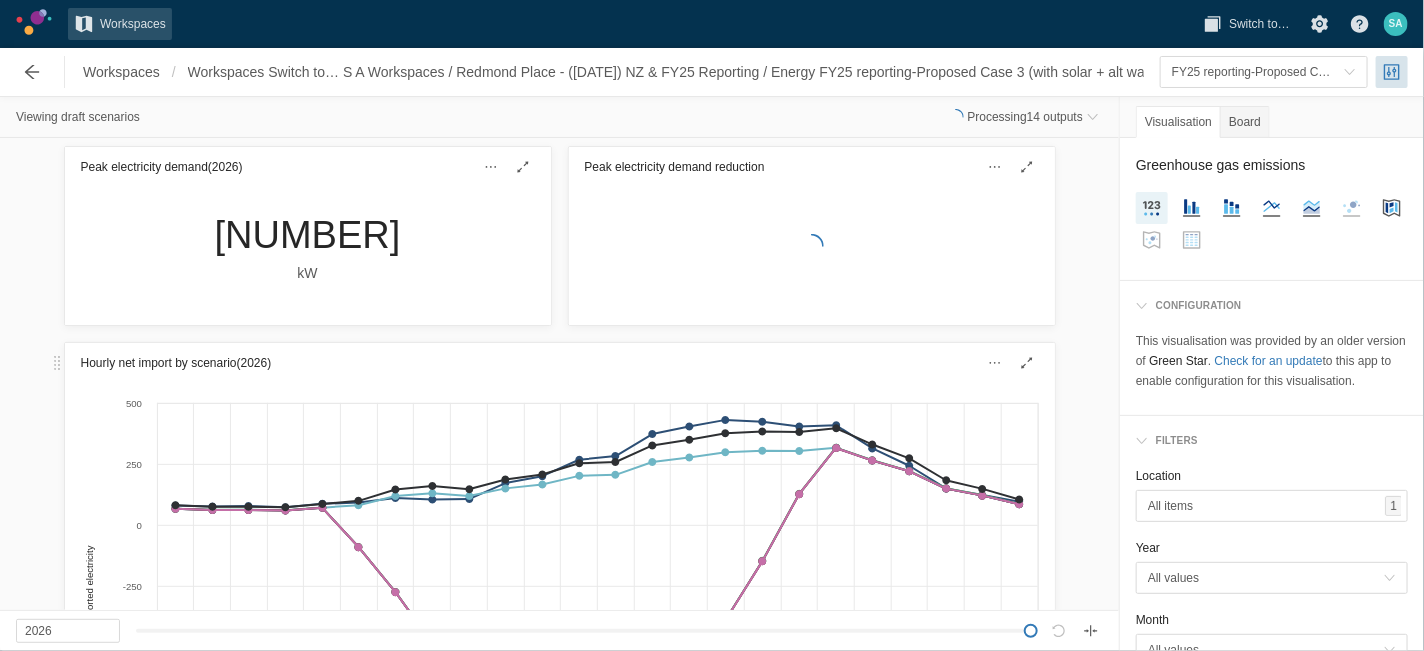 scroll, scrollTop: 0, scrollLeft: 0, axis: both 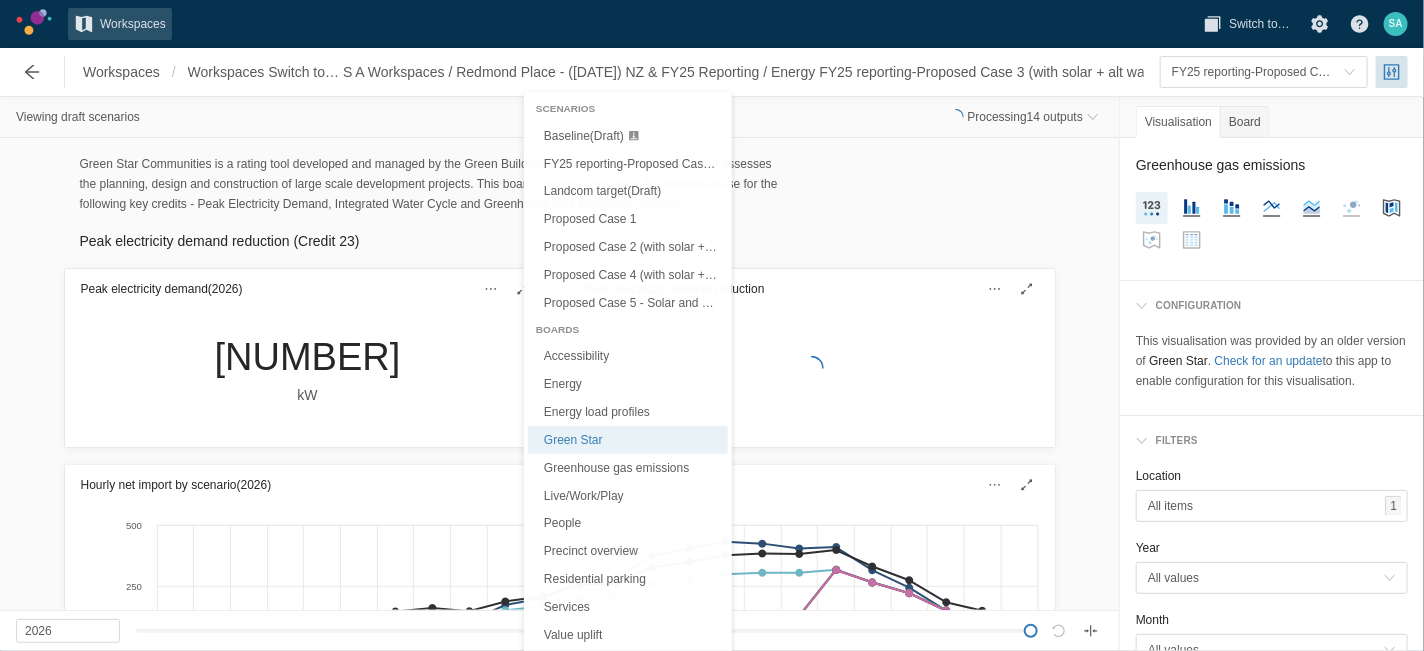 click on "Green Star" at bounding box center (8263, 72) 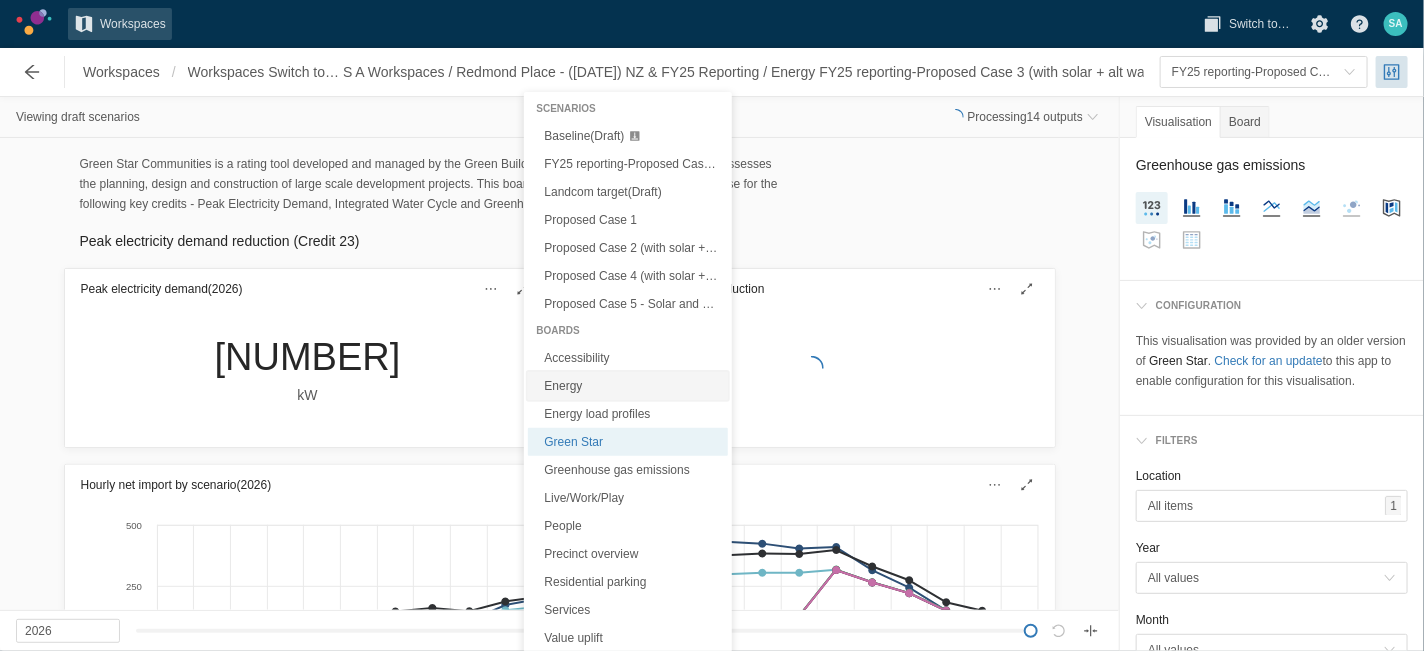 click on "Energy" at bounding box center [628, 386] 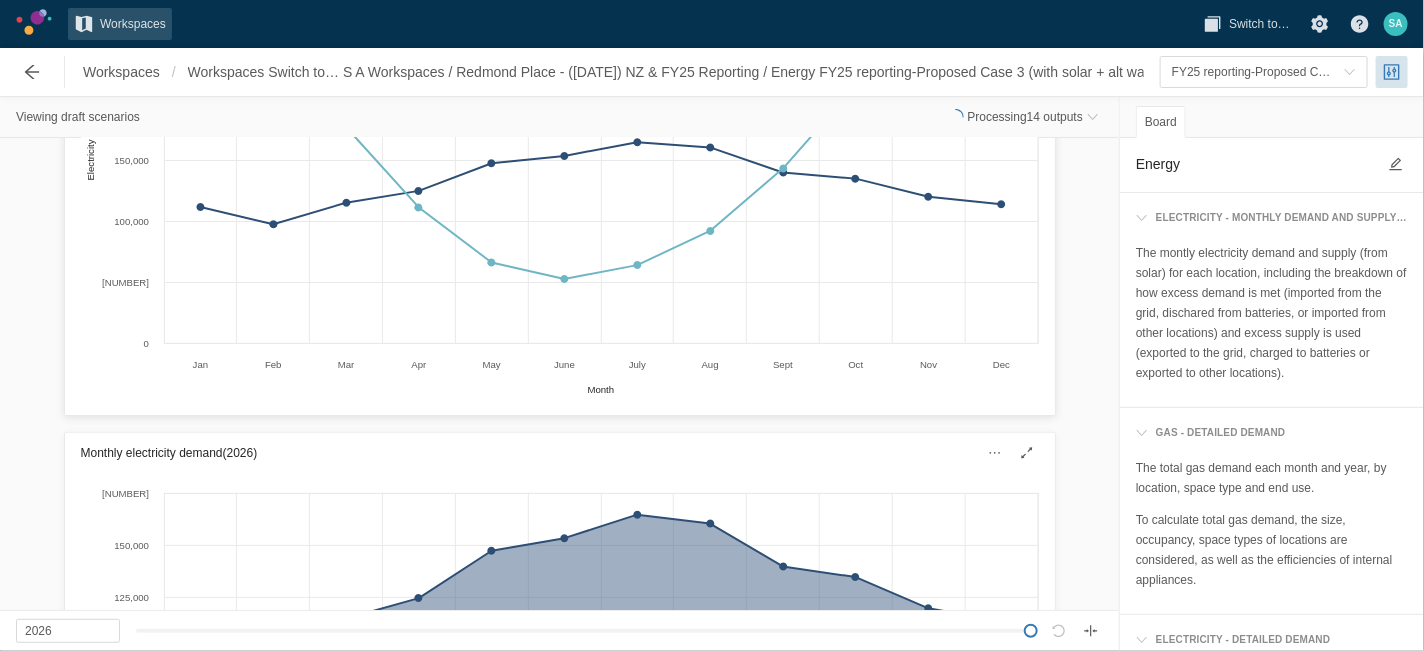 scroll, scrollTop: 3016, scrollLeft: 0, axis: vertical 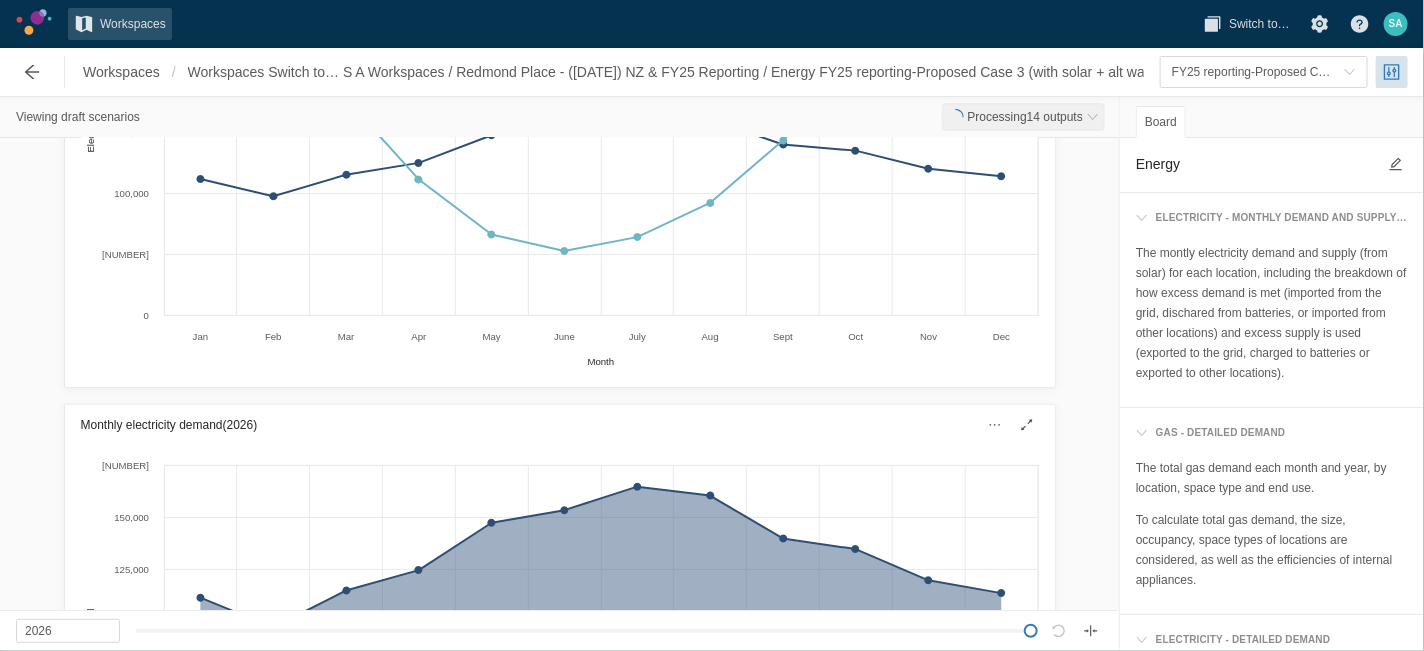click on "Processing  14   outputs" at bounding box center (1023, 117) 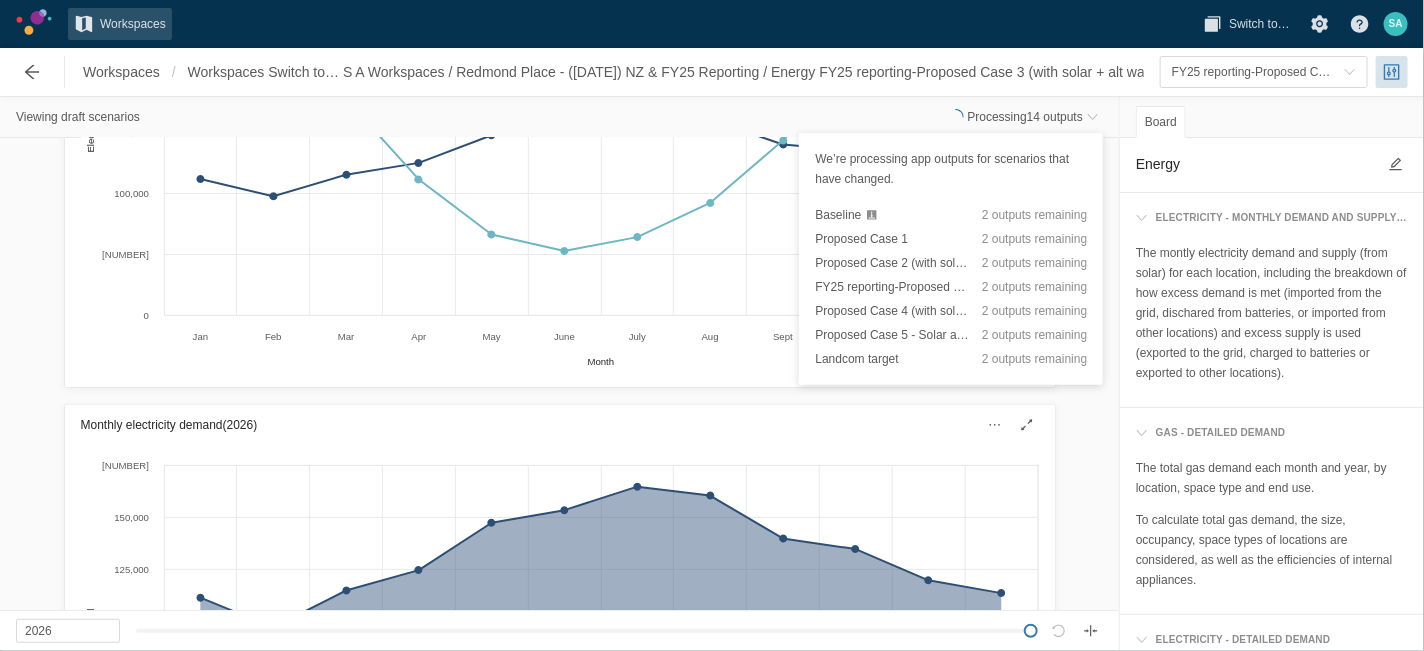 click on "Monthly electricity demand  (2026) Created with Highcharts 11.4.3 Month Electricity demand Jan Feb Mar Apr May June July Aug Sept Oct Nov Dec 0 25,000 50,000 75,000 100,000 125,000 150,000 175,000" at bounding box center [559, 654] 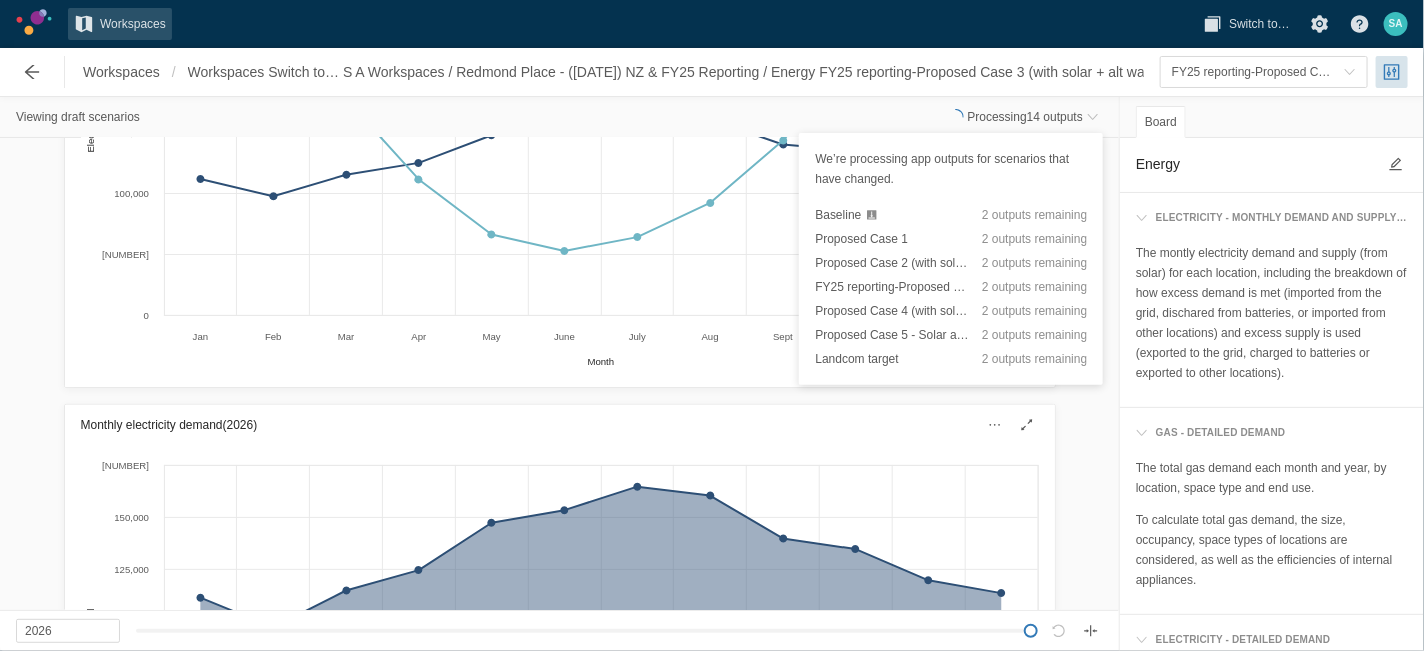 click on "Baseline" at bounding box center [838, 215] 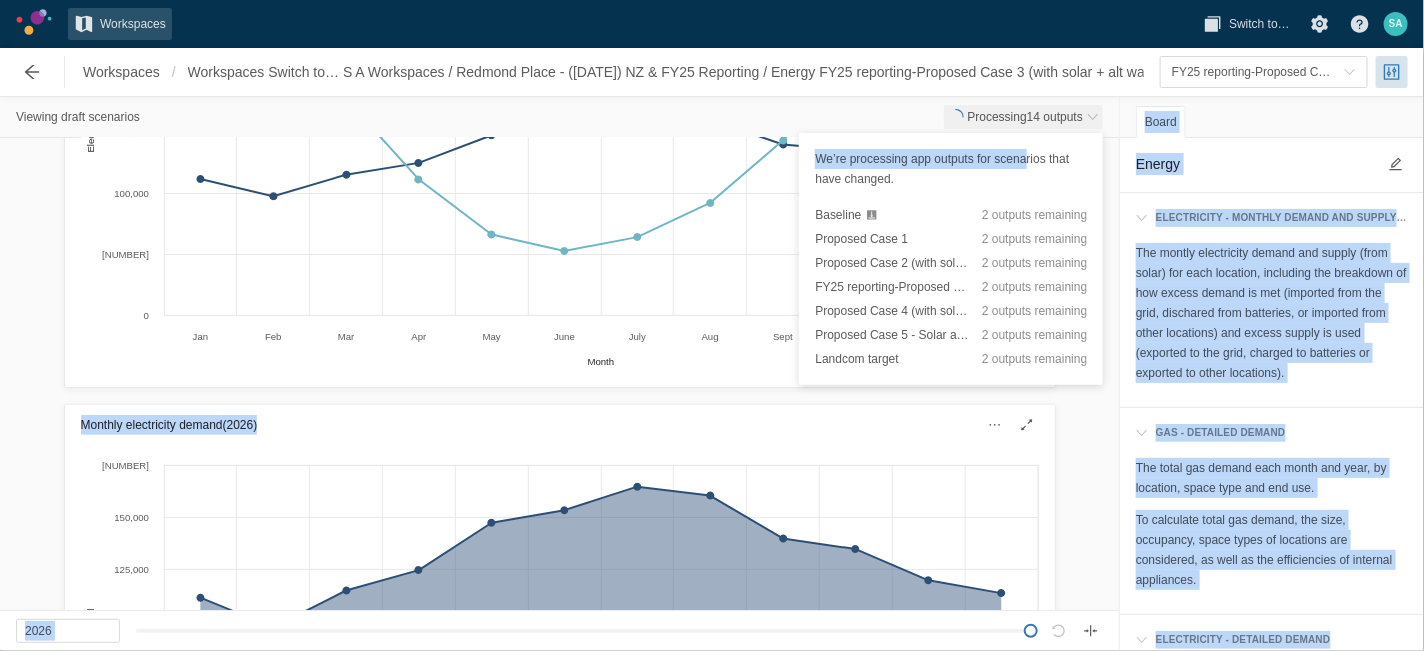 drag, startPoint x: 1021, startPoint y: 149, endPoint x: 1093, endPoint y: 114, distance: 80.05623 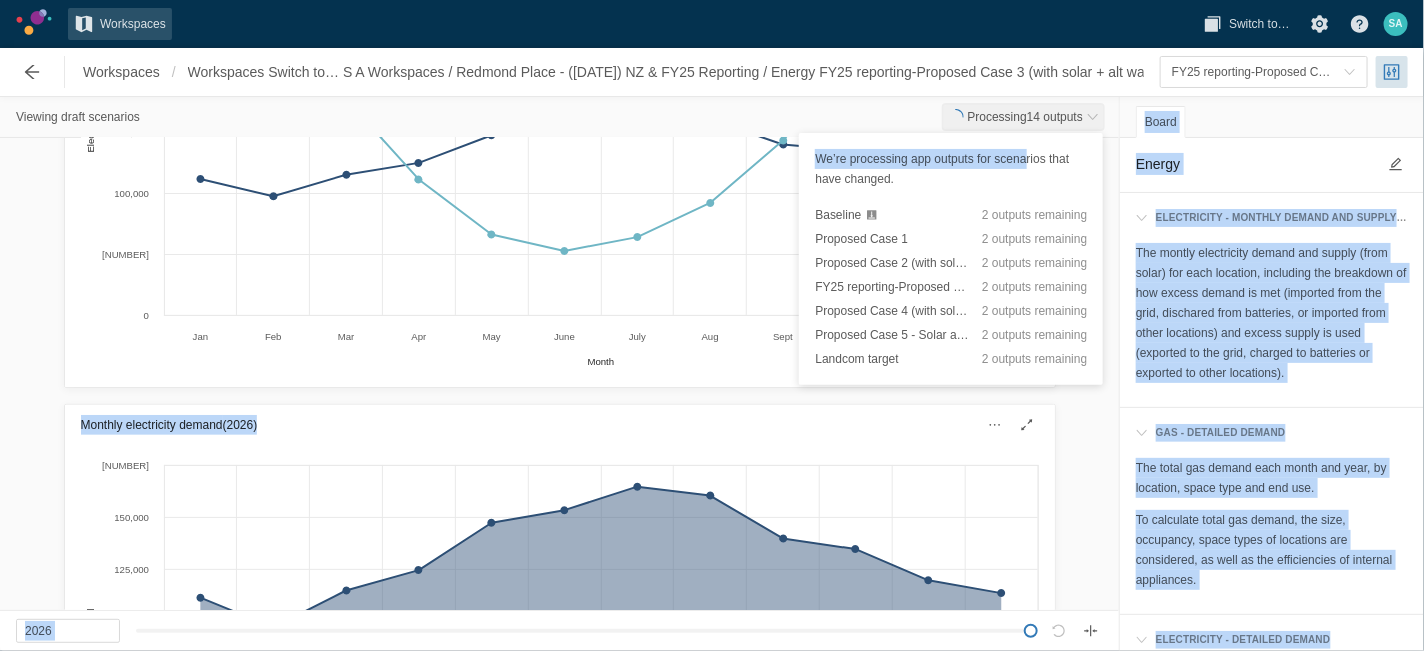 click at bounding box center [1093, 117] 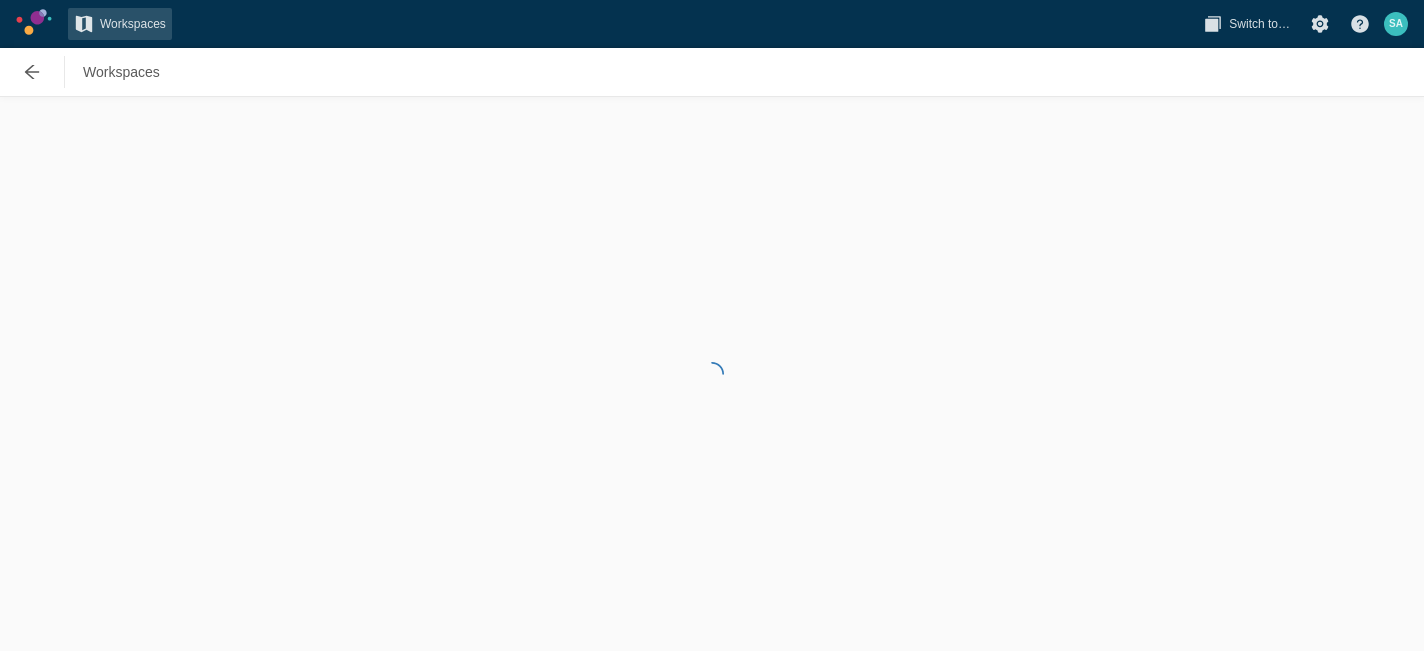 scroll, scrollTop: 0, scrollLeft: 0, axis: both 